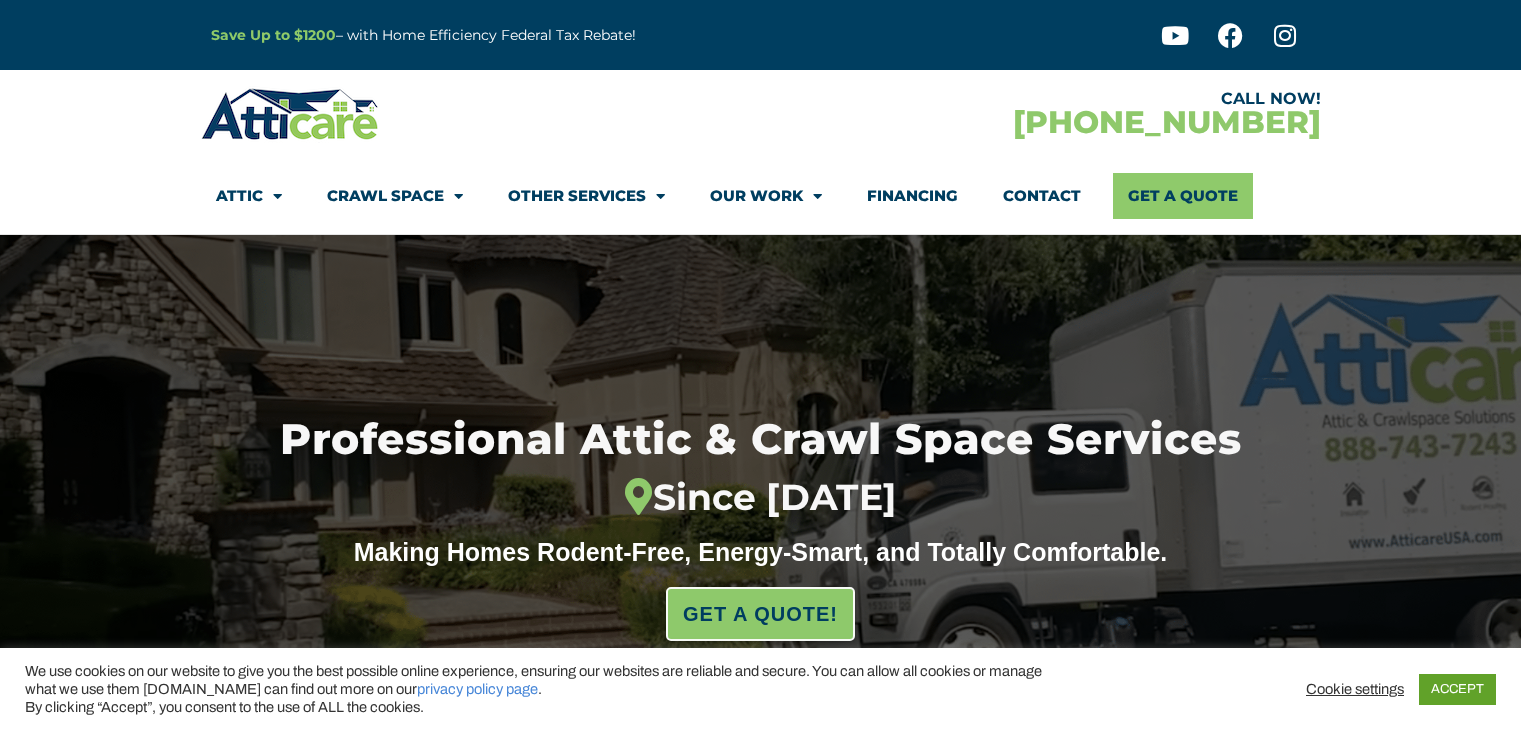 scroll, scrollTop: 0, scrollLeft: 0, axis: both 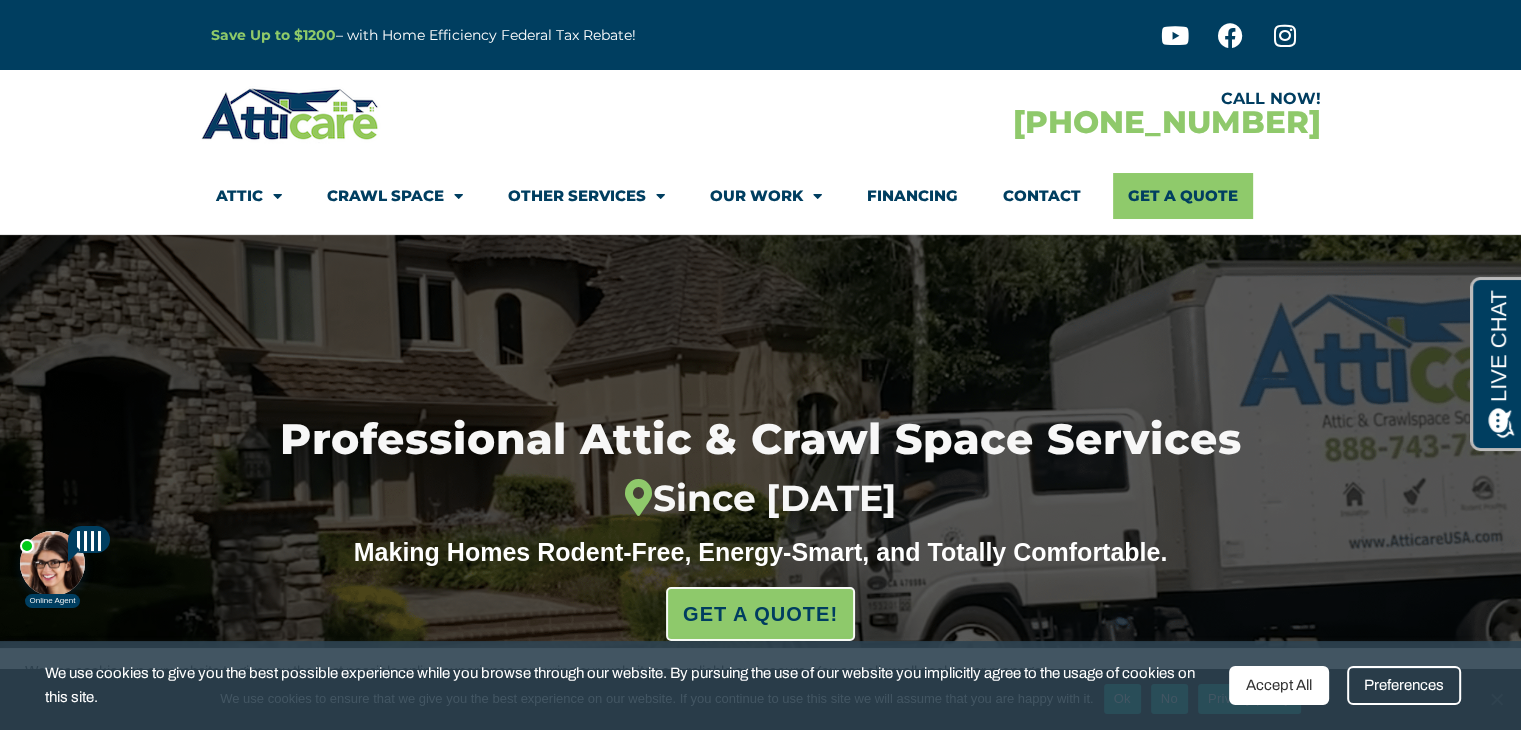 click on "Accept All" at bounding box center [1279, 685] 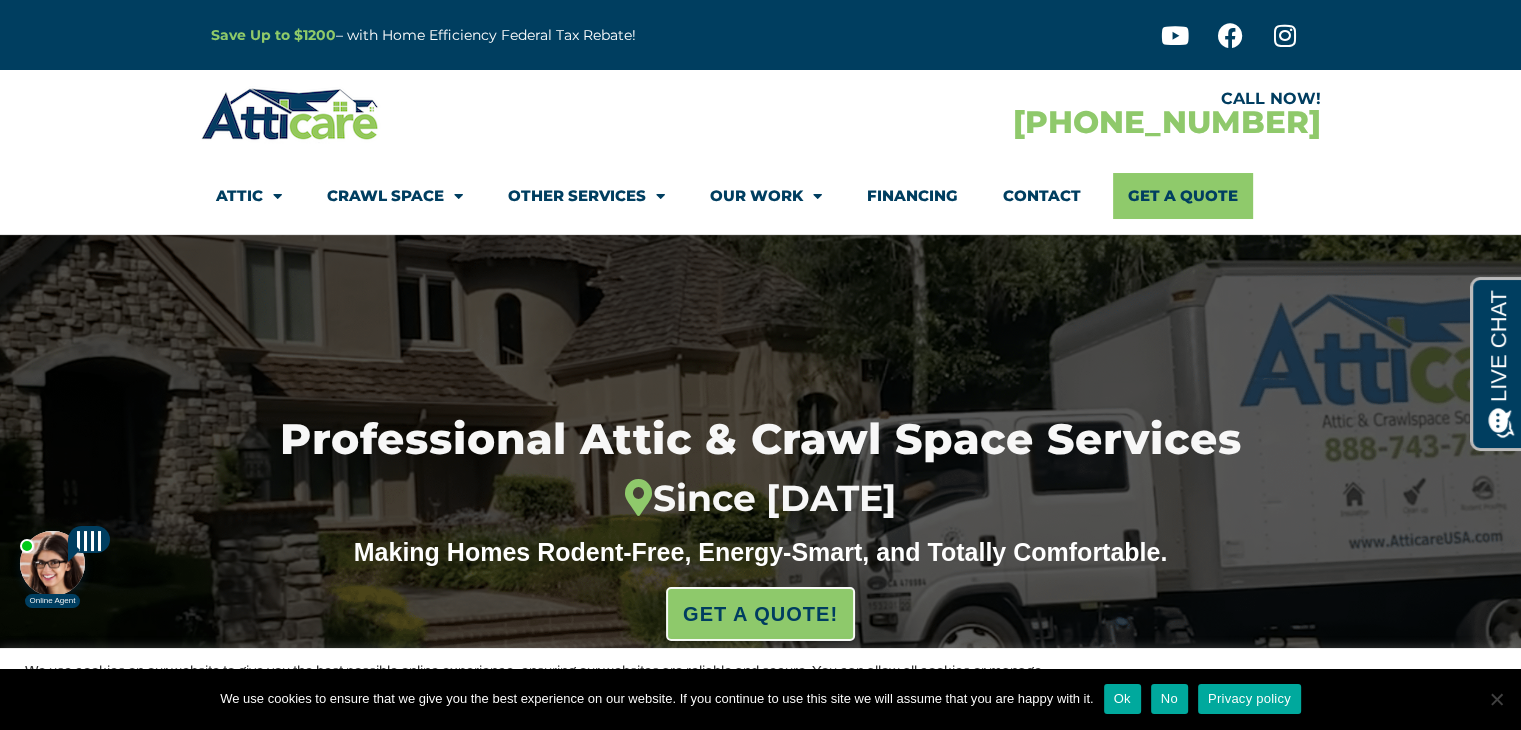click on "No" at bounding box center [1169, 699] 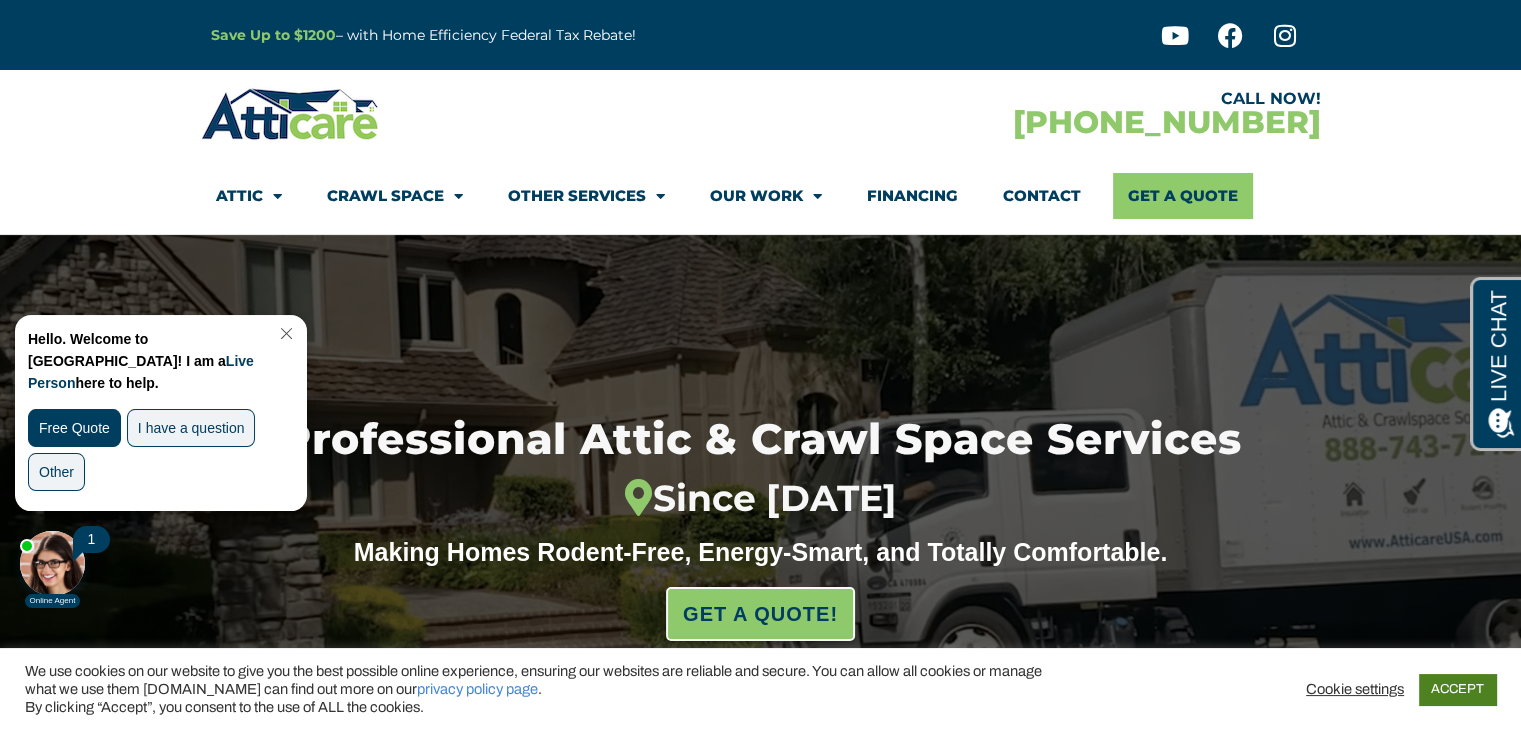 click on "ACCEPT" at bounding box center (1457, 689) 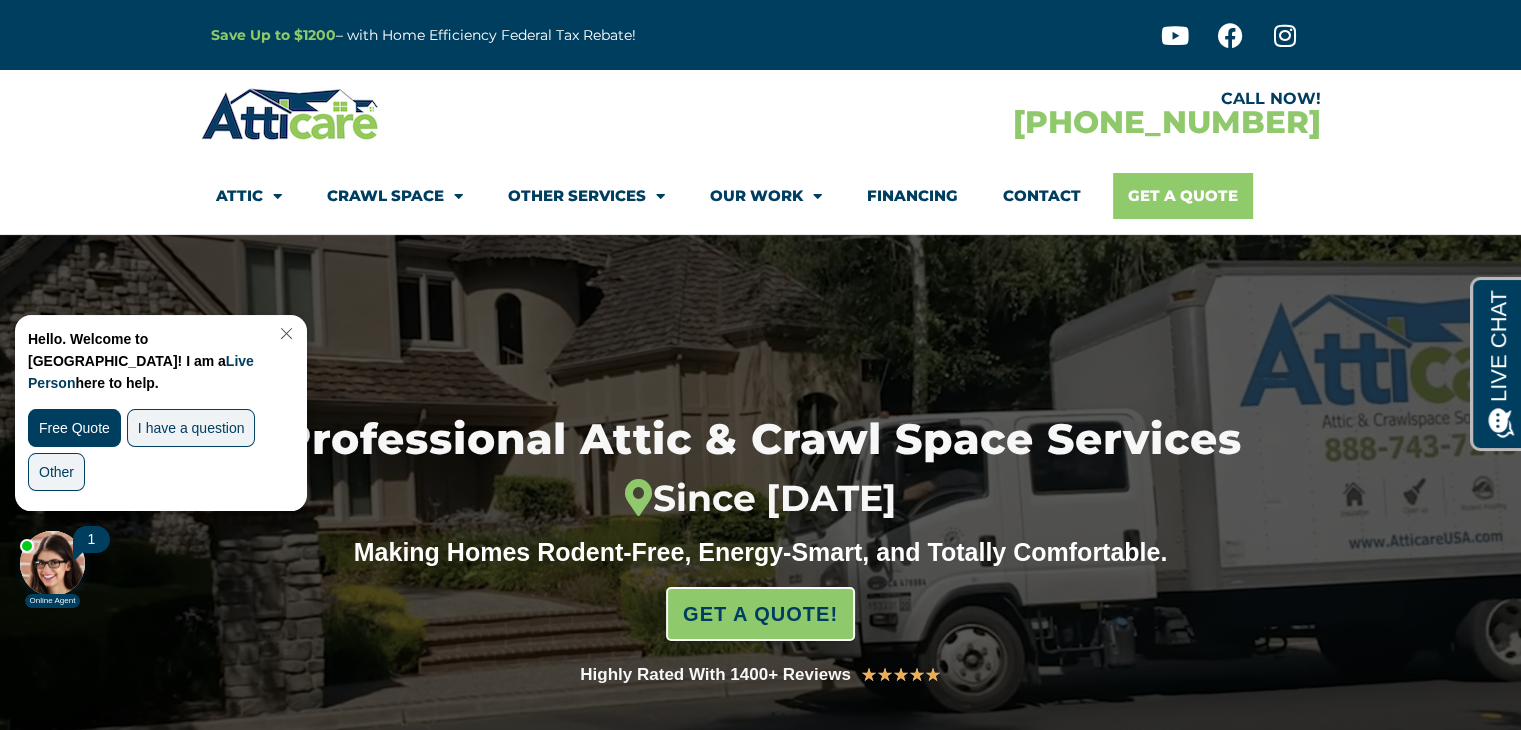 click on "Get A Quote" 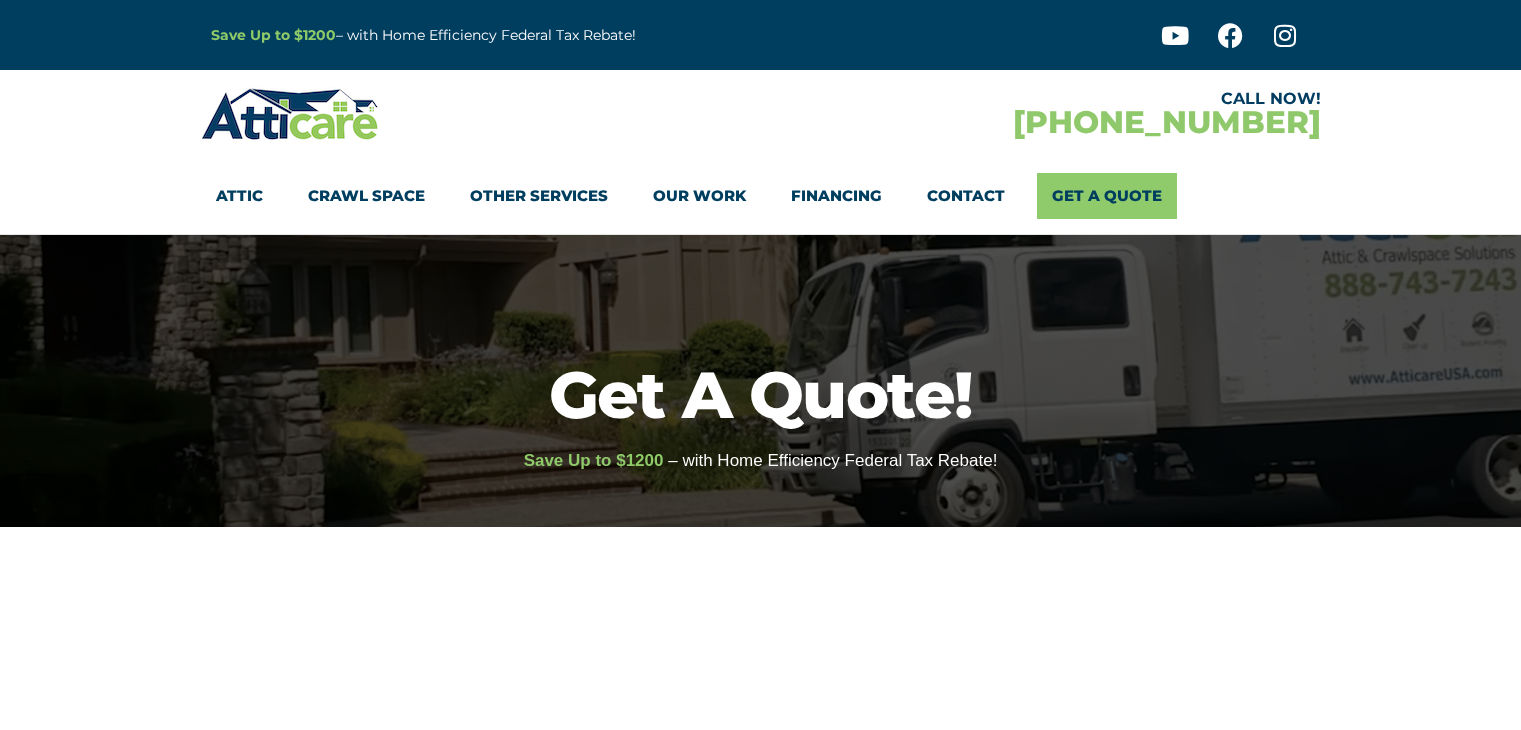 scroll, scrollTop: 0, scrollLeft: 0, axis: both 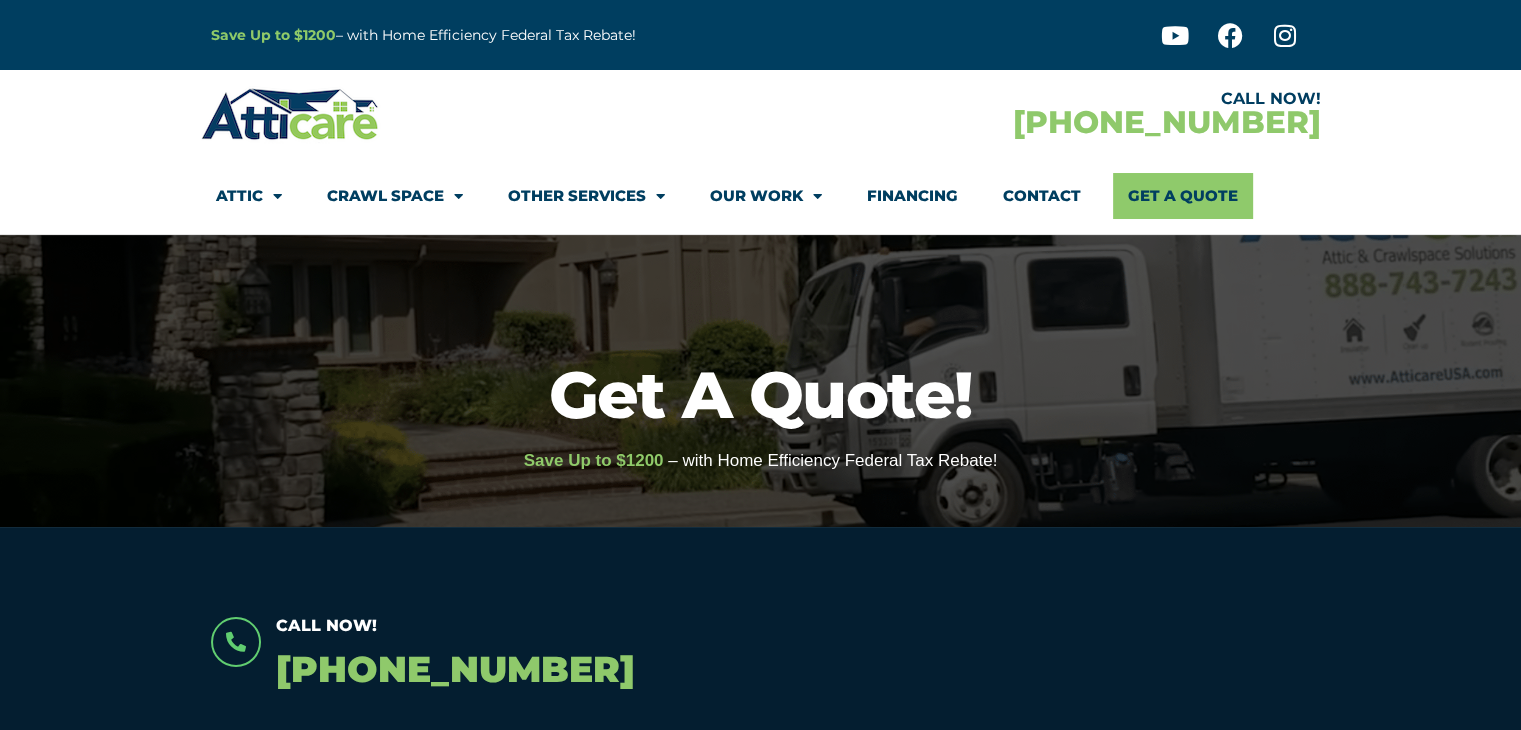 click on "Call Now!
[PHONE_NUMBER]" at bounding box center [761, 643] 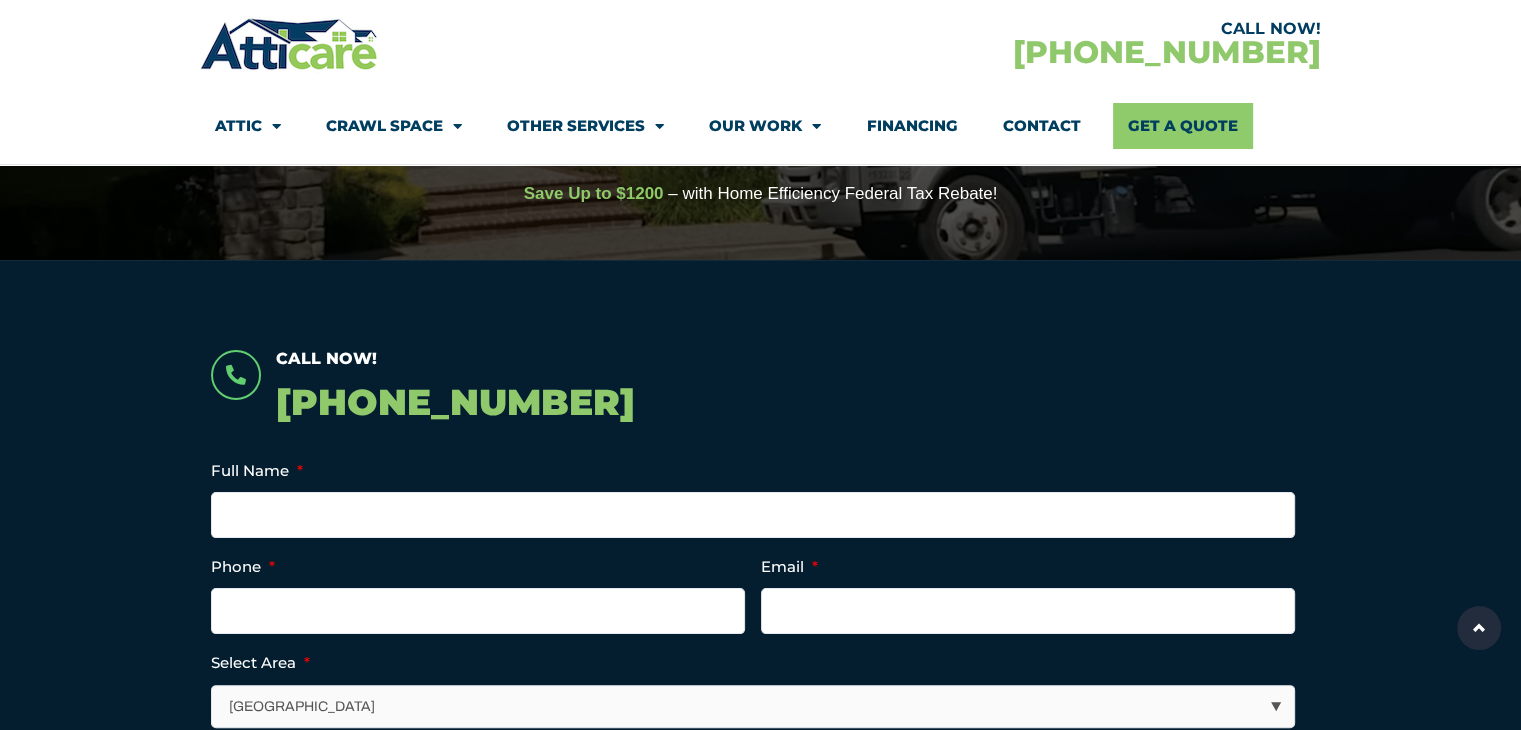 scroll, scrollTop: 0, scrollLeft: 0, axis: both 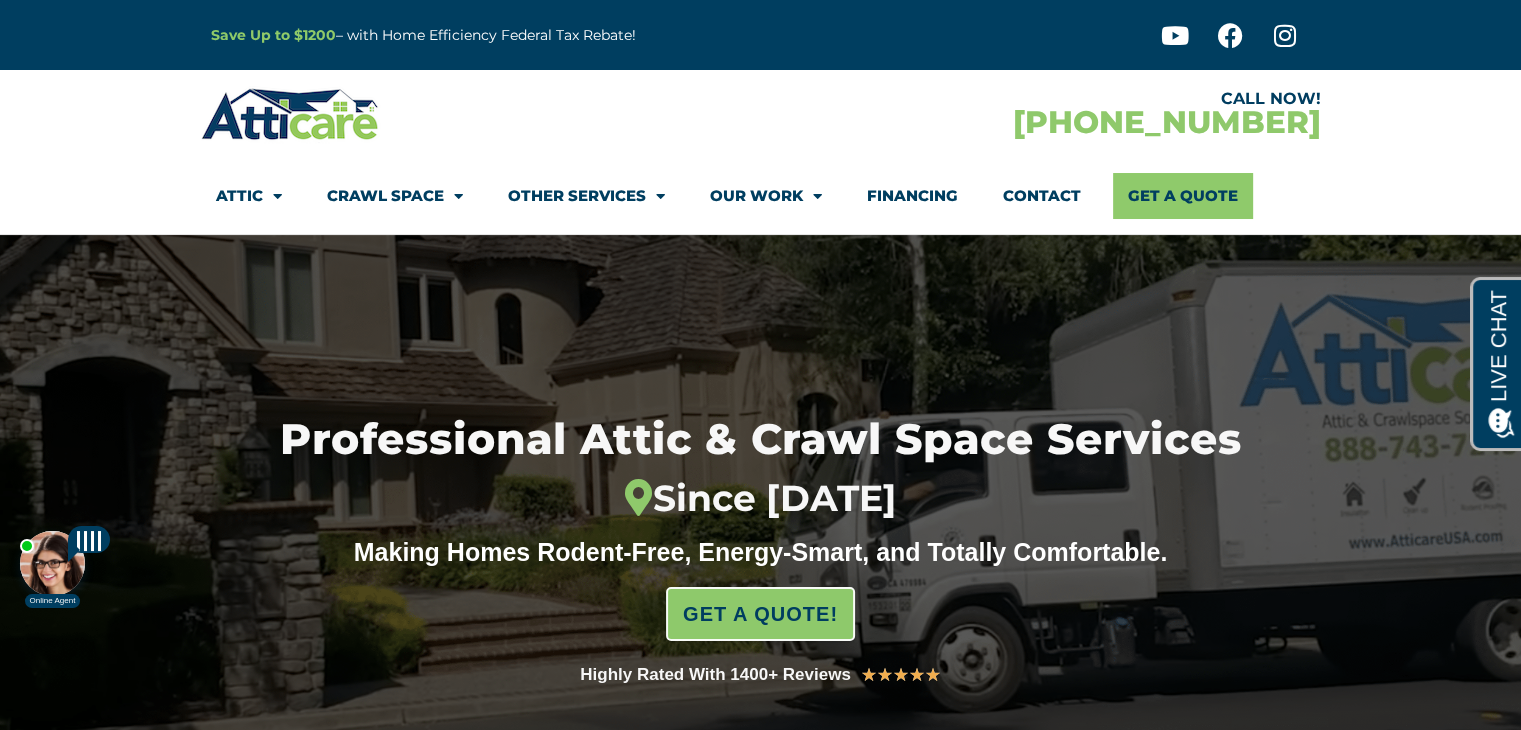 click at bounding box center (52, 563) 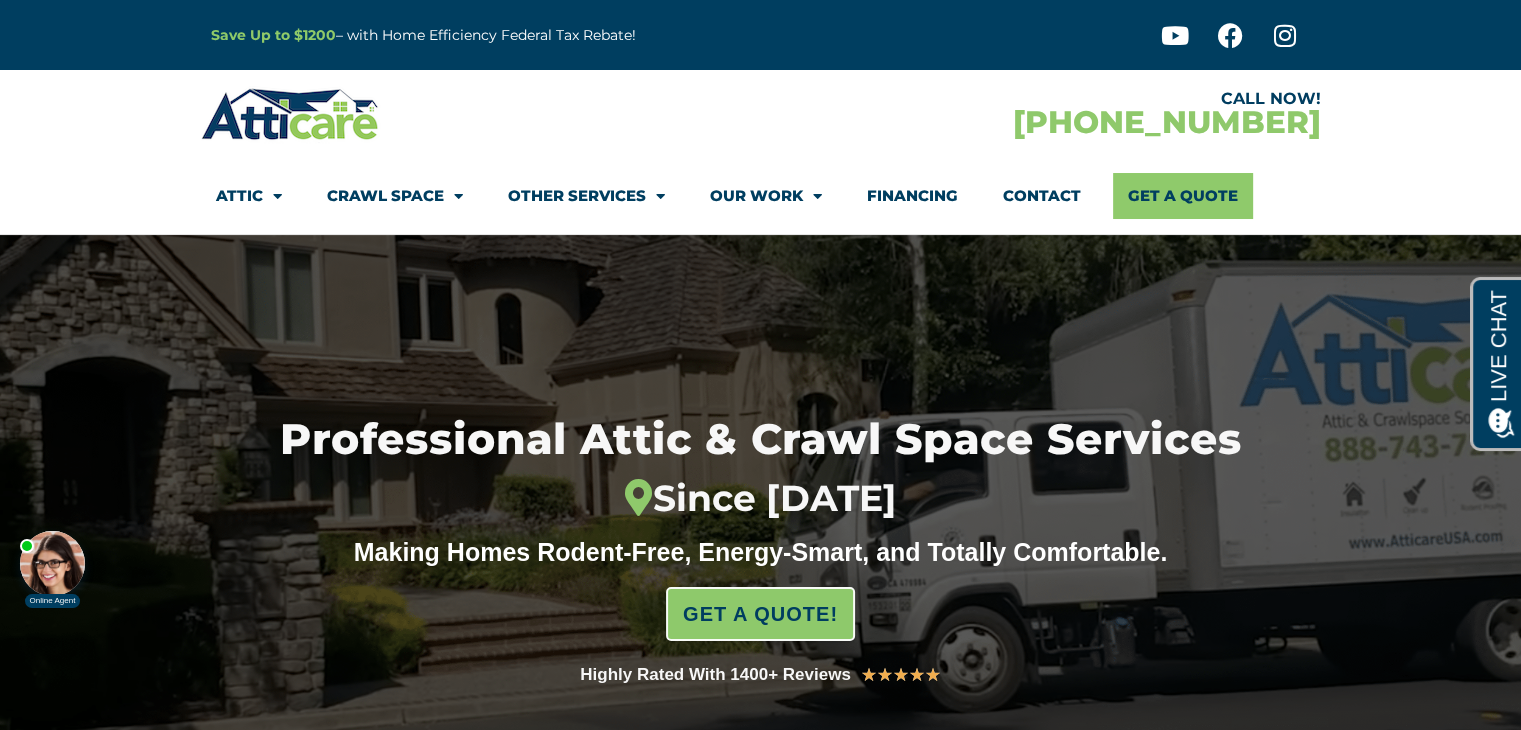scroll, scrollTop: 0, scrollLeft: 0, axis: both 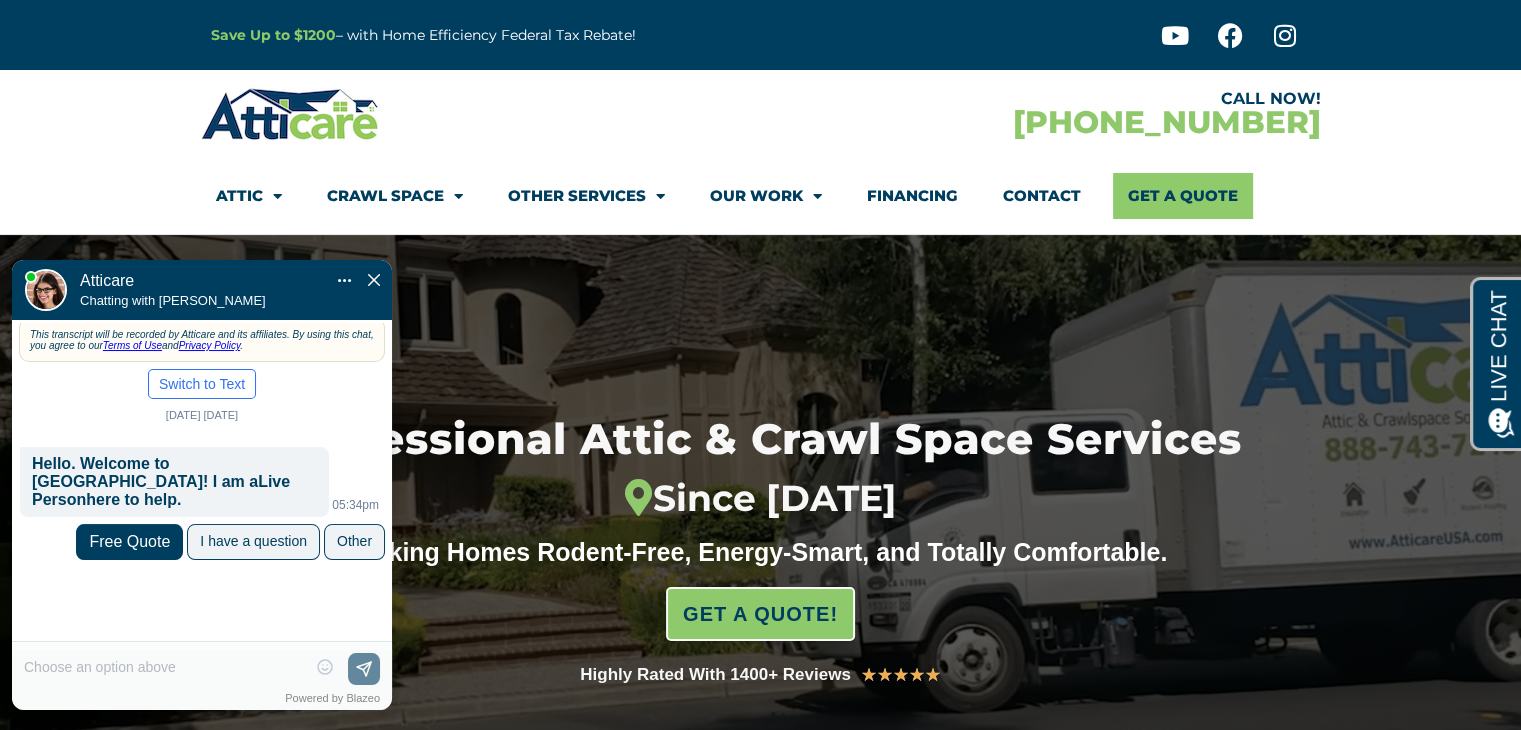 click on "😀 😁 😂 😃 😄 😅 😆 😇 😈 😉 😊 😋 😌 😍 😎 😏 😐 😑 😒 😓 😔 😕 😖 😗 😘 😛 😝 😞 😟 😠 😡 😢 😣 😤 😥 😦             Skip phone number   Powered by Blazeo" at bounding box center (202, 680) 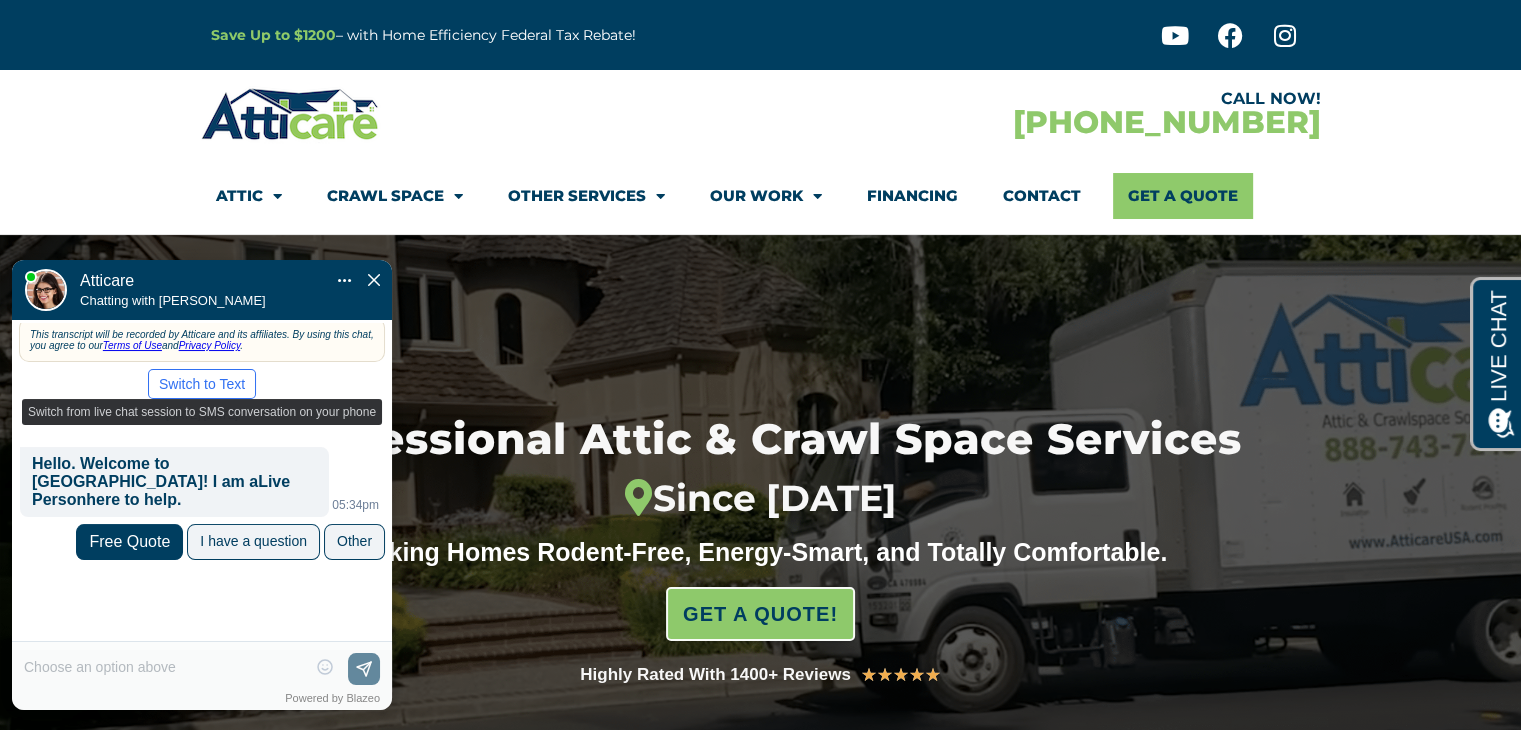 click on "Switch to Text" at bounding box center [202, 384] 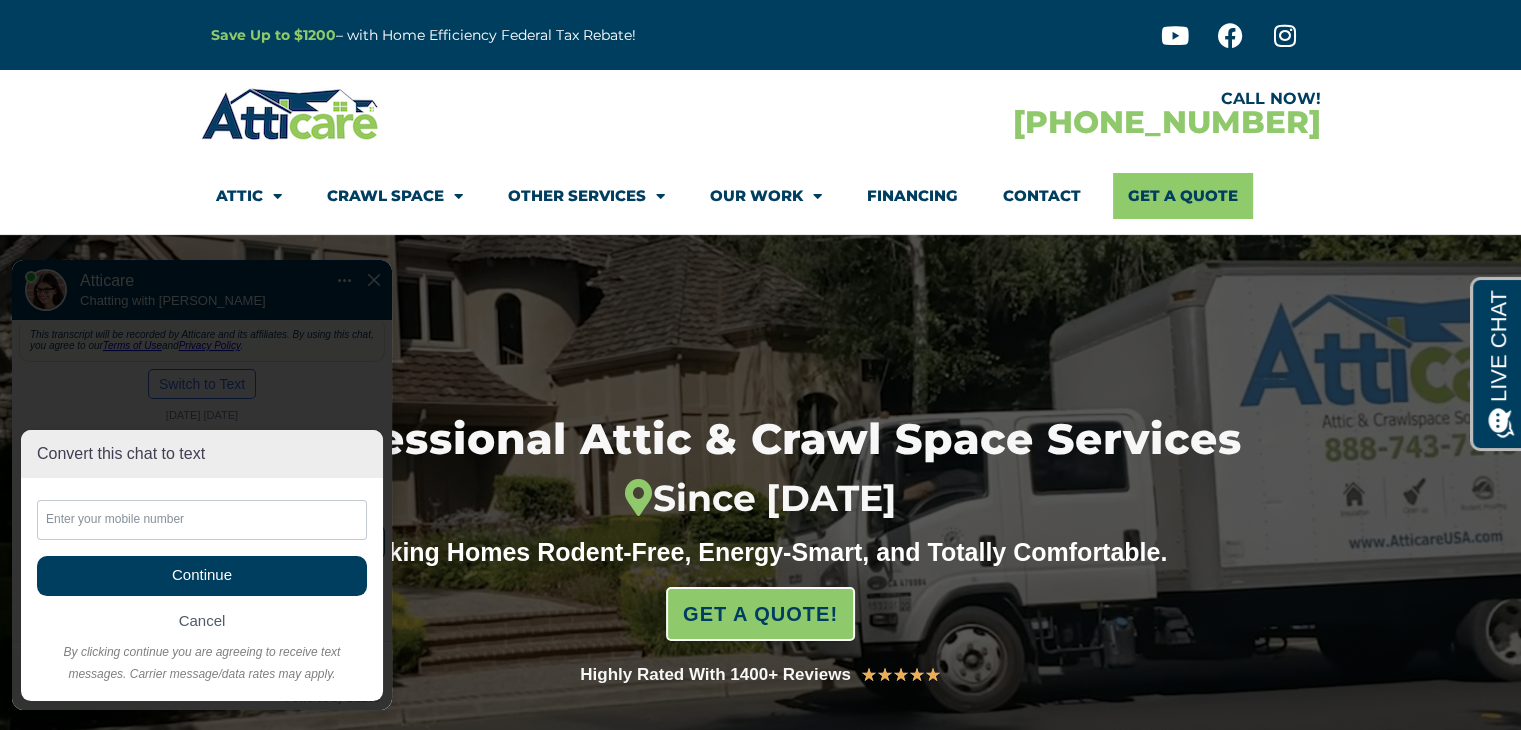 click on "Cancel" at bounding box center (202, 620) 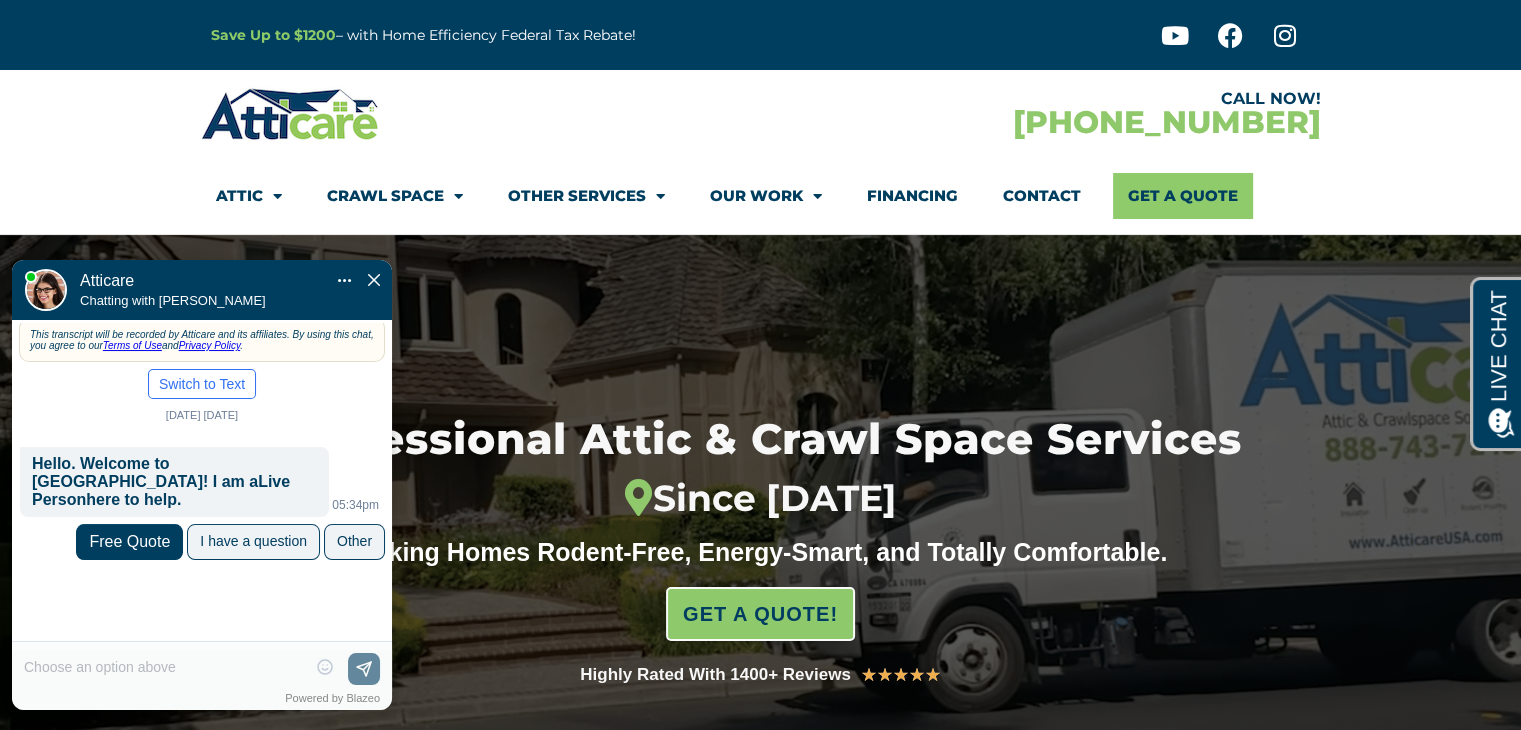 click on "😀 😁 😂 😃 😄 😅 😆 😇 😈 😉 😊 😋 😌 😍 😎 😏 😐 😑 😒 😓 😔 😕 😖 😗 😘 😛 😝 😞 😟 😠 😡 😢 😣 😤 😥 😦             Skip phone number   Powered by Blazeo" at bounding box center [202, 680] 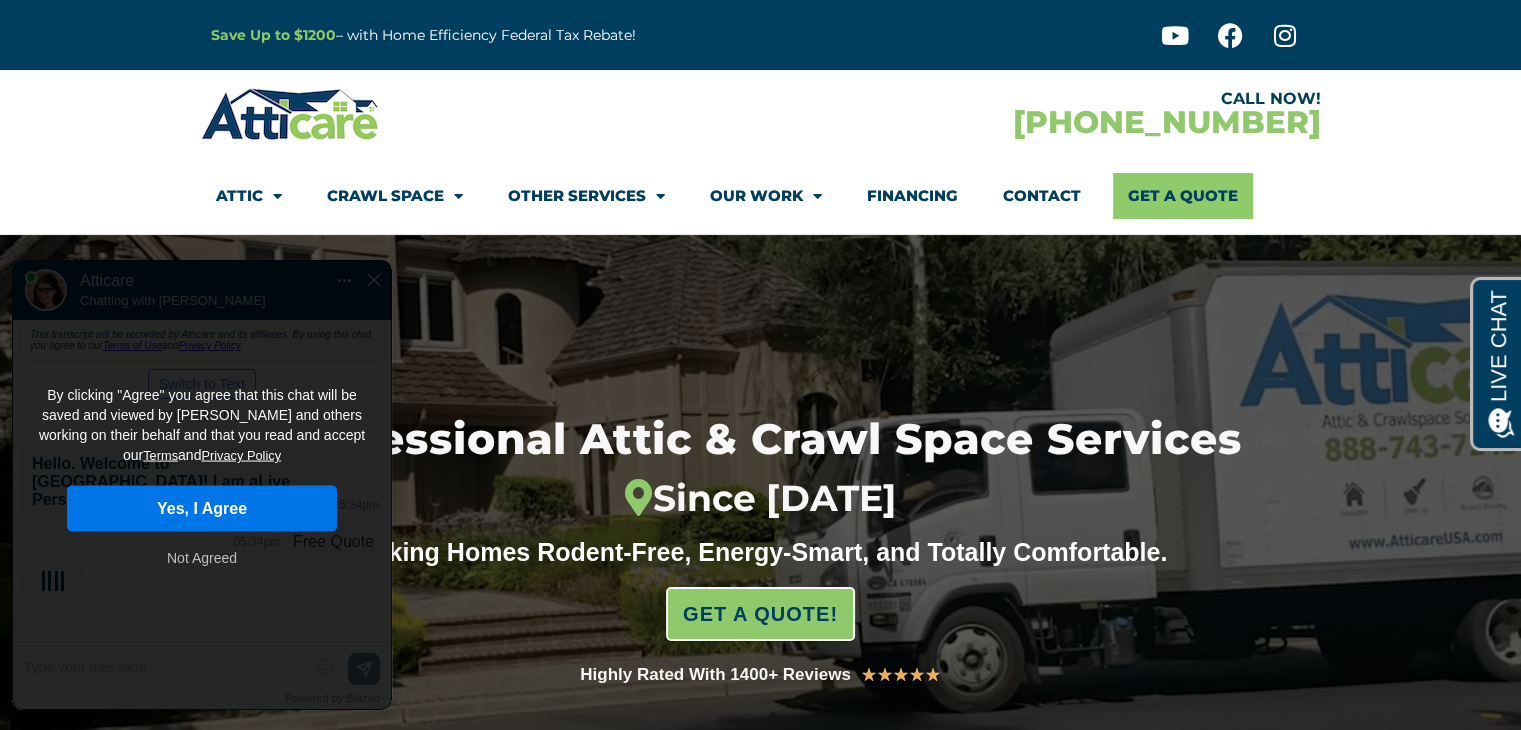 click on "Yes, I Agree" at bounding box center (202, 509) 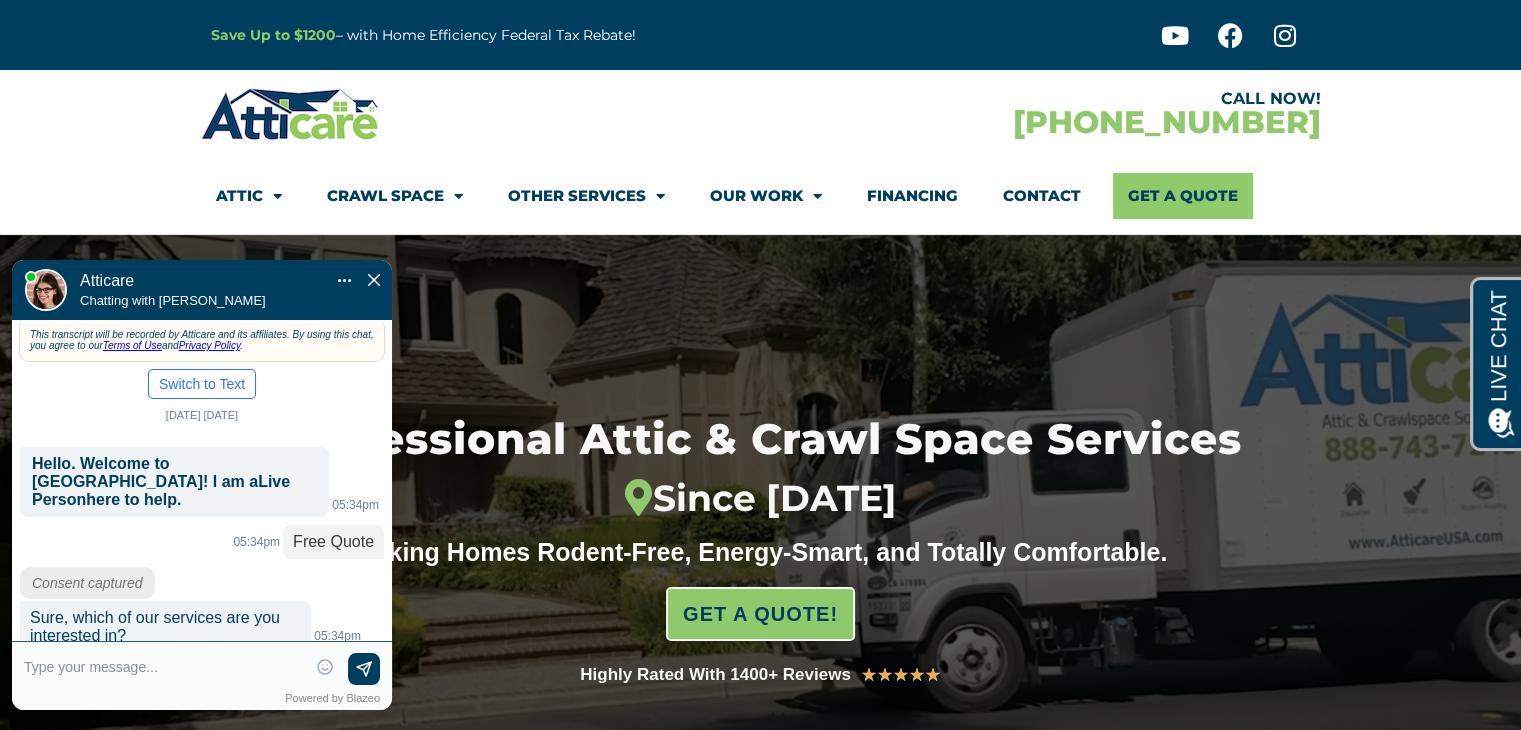 click at bounding box center (165, 669) 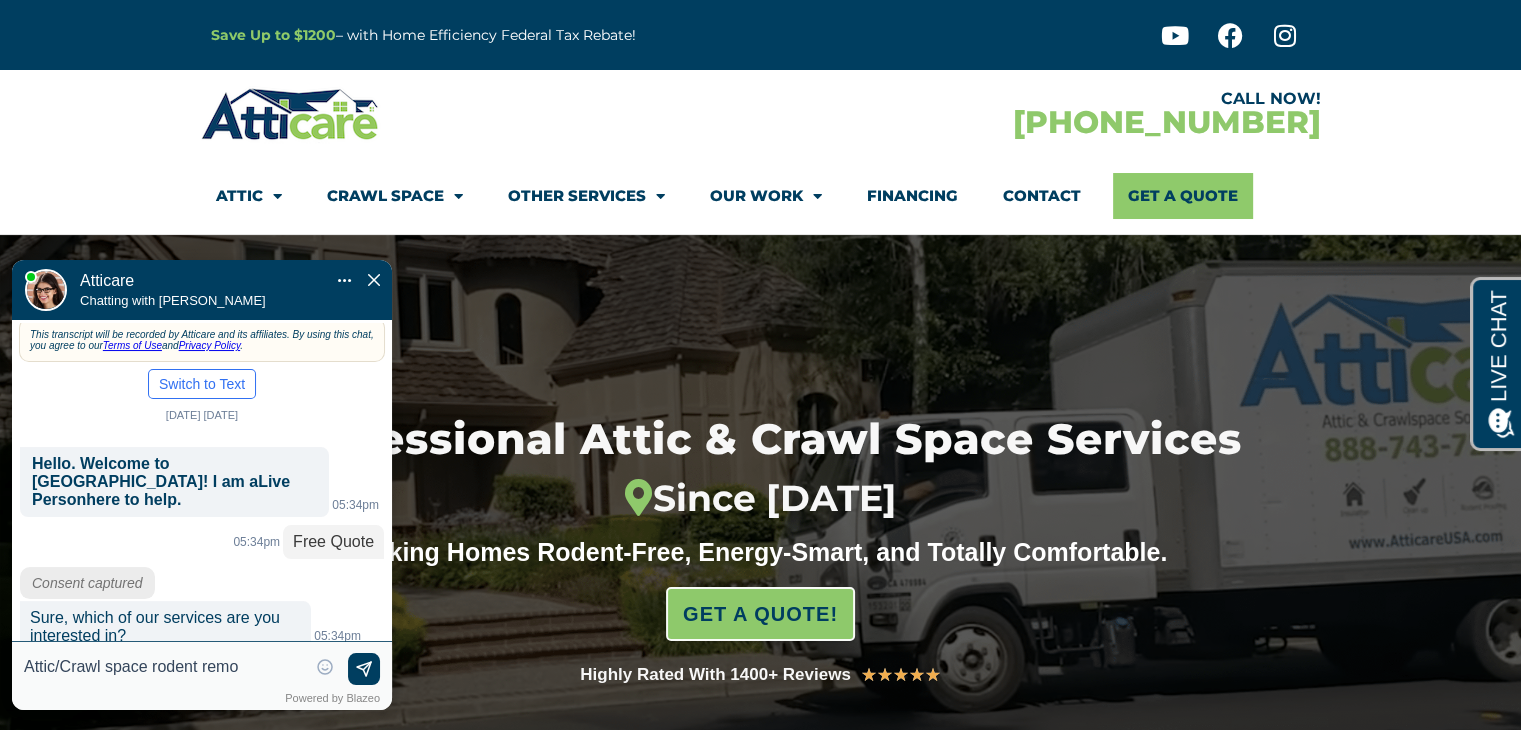 type on "Attic/Crawl space rodent remov" 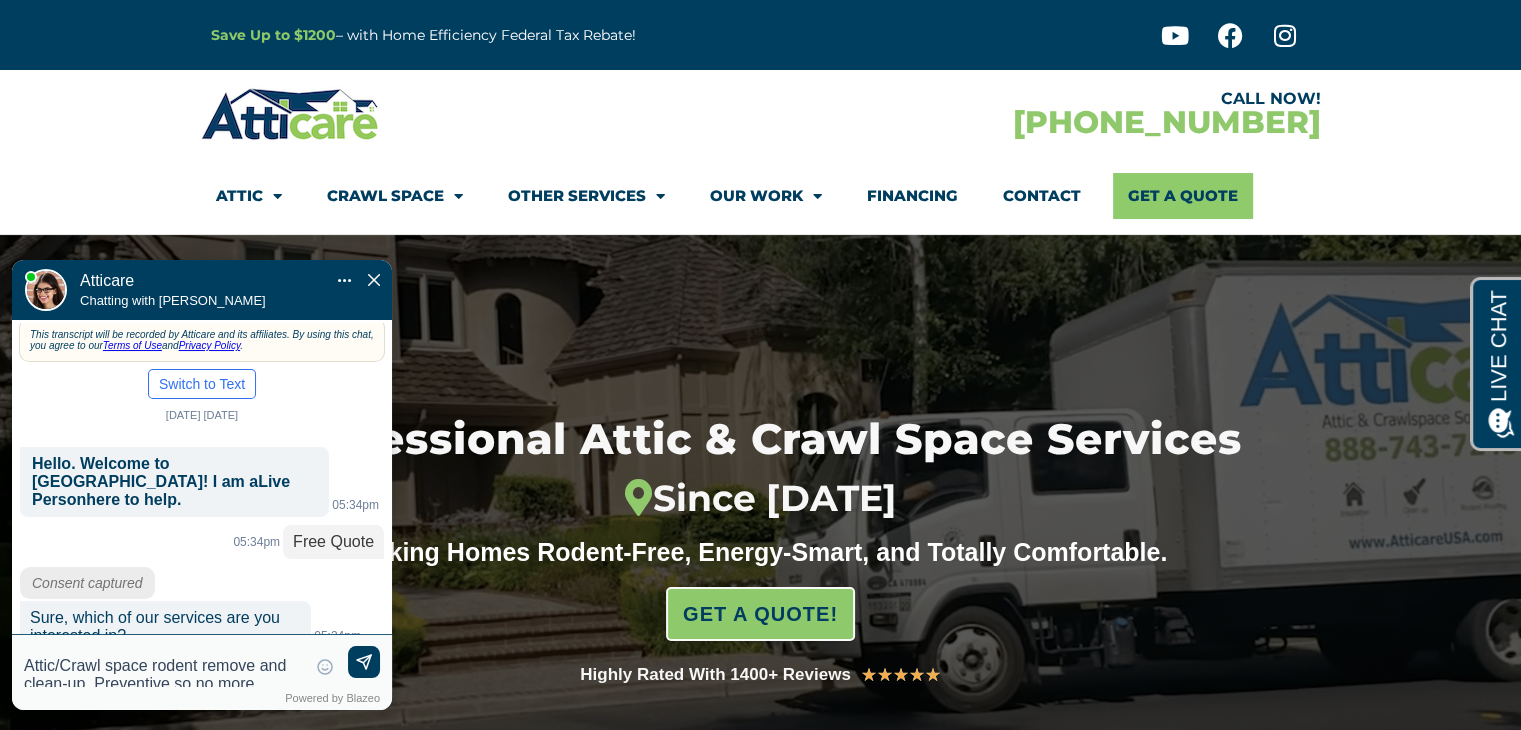 scroll, scrollTop: 24, scrollLeft: 0, axis: vertical 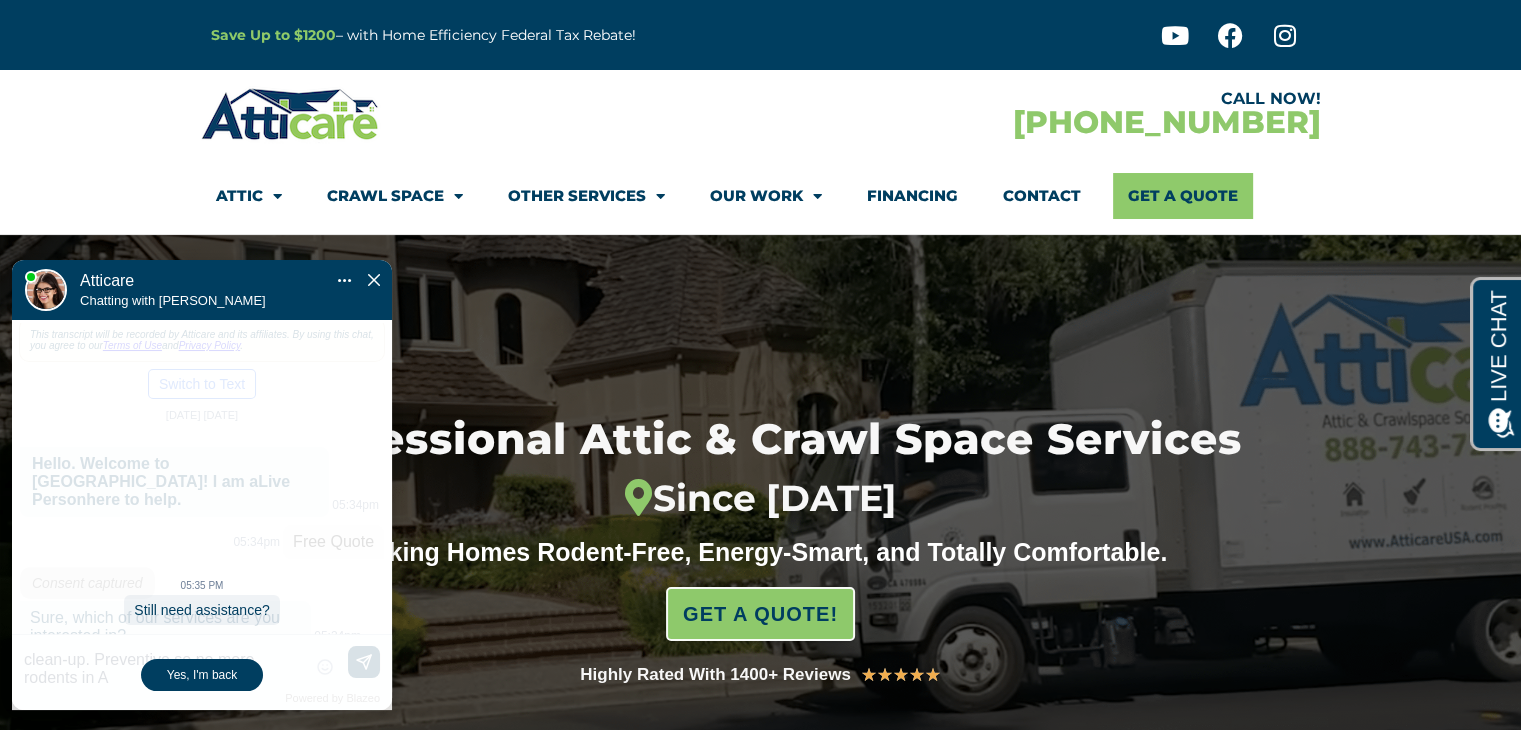 click on "05:35 PM     Still need assistance?       Yes, I'm back" at bounding box center [202, 515] 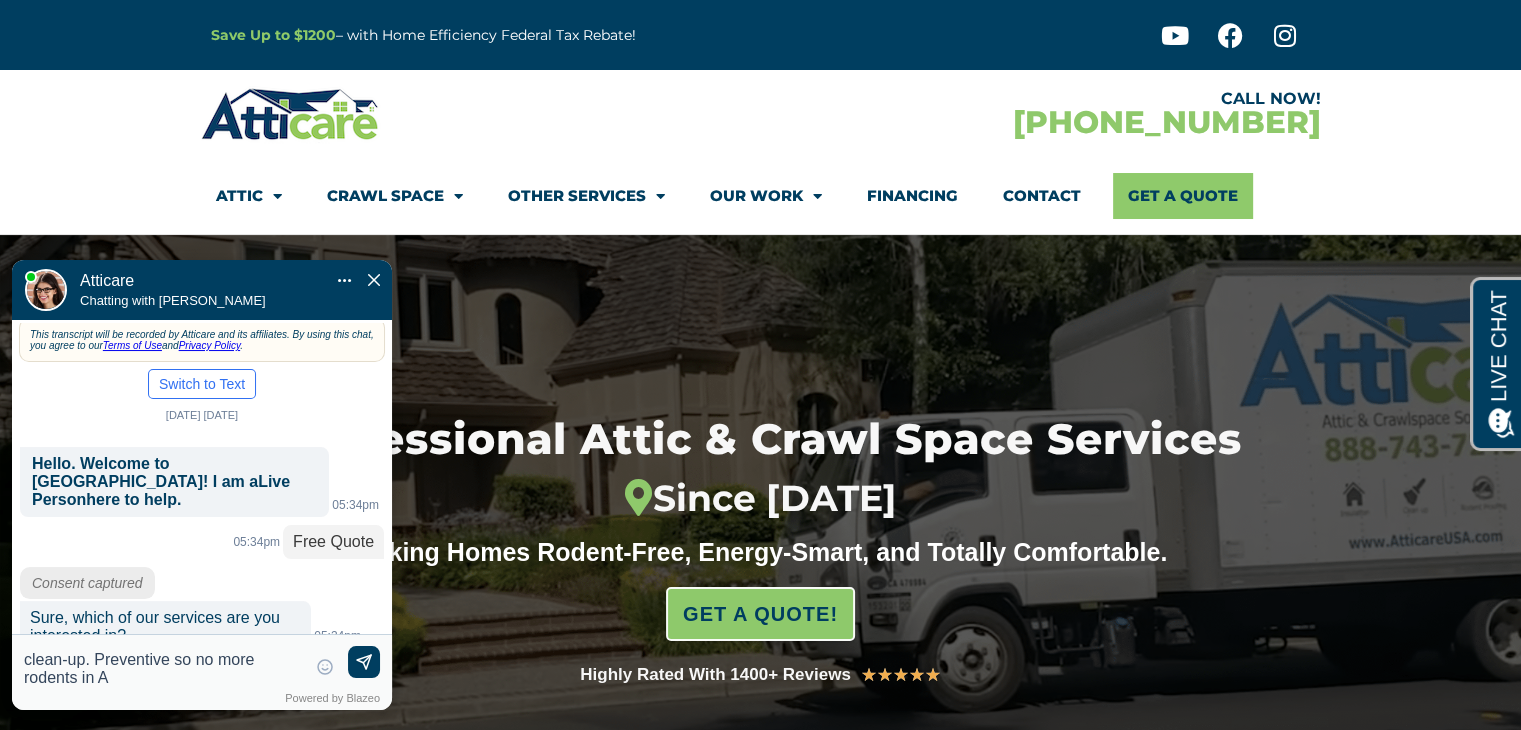 click on "Yes, I'm back" at bounding box center [202, 675] 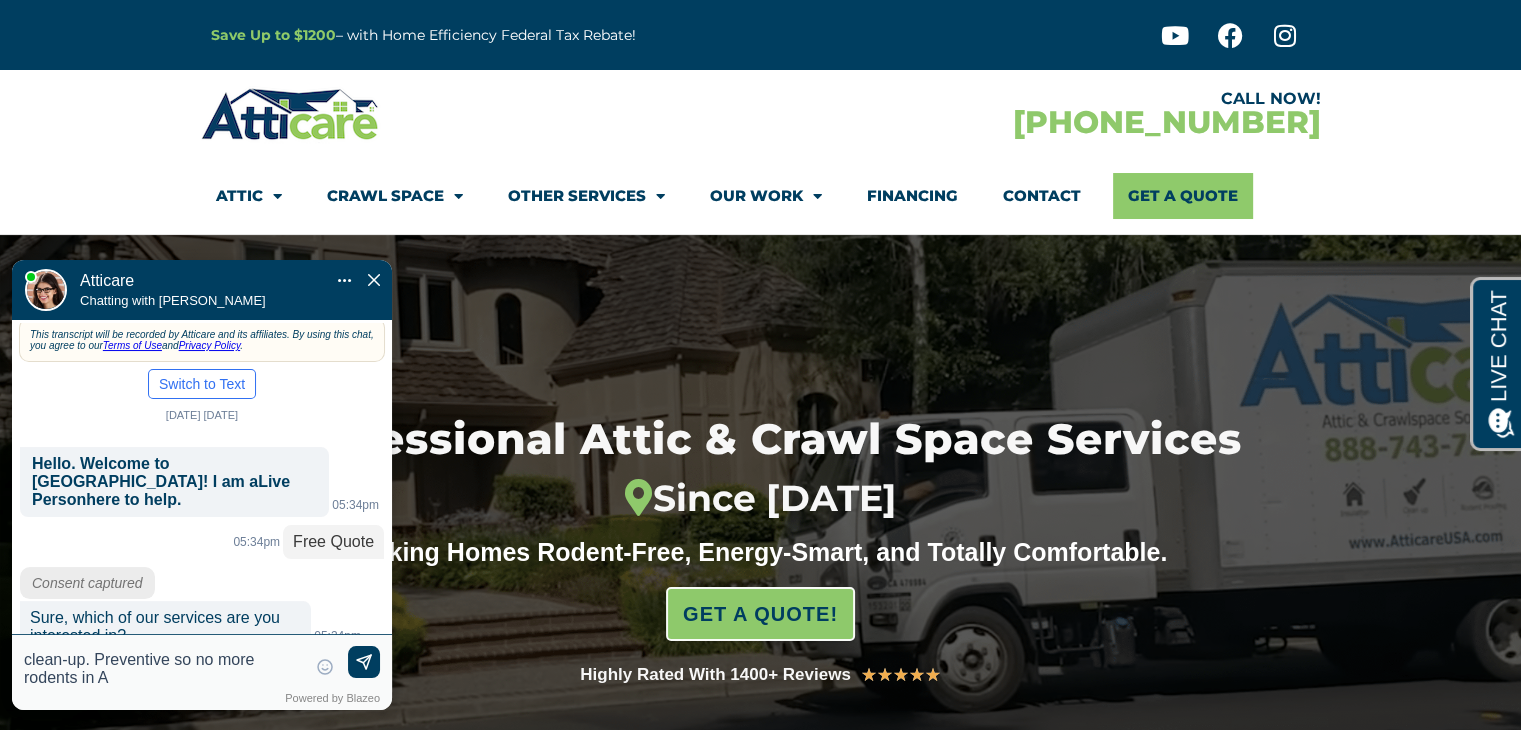 click on "Attic/Crawl space rodent remove and clean-up. Preventive so no more rodents in A" at bounding box center [165, 669] 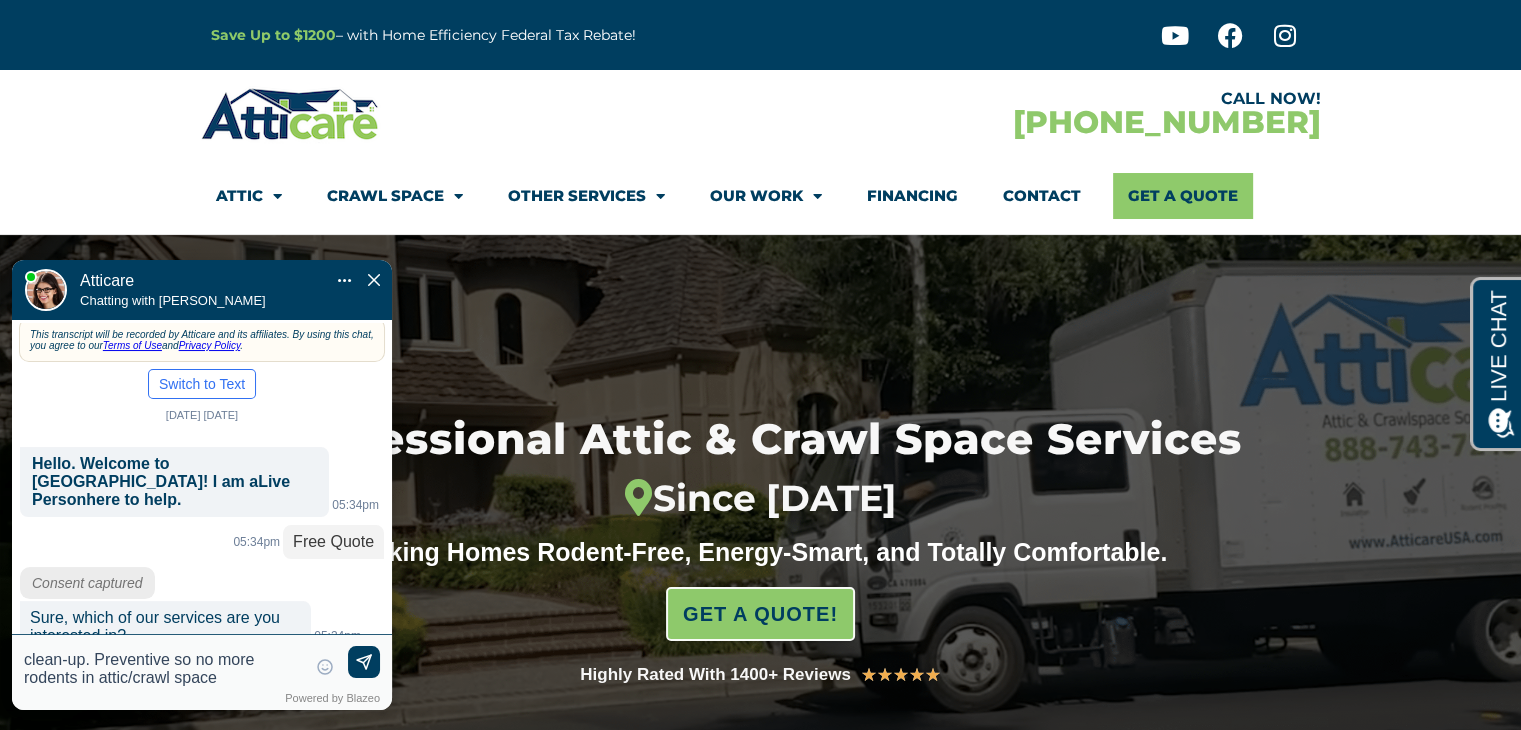 type on "Attic/Crawl space rodent remove and clean-up. Preventive so no more rodents in attic/crawl space." 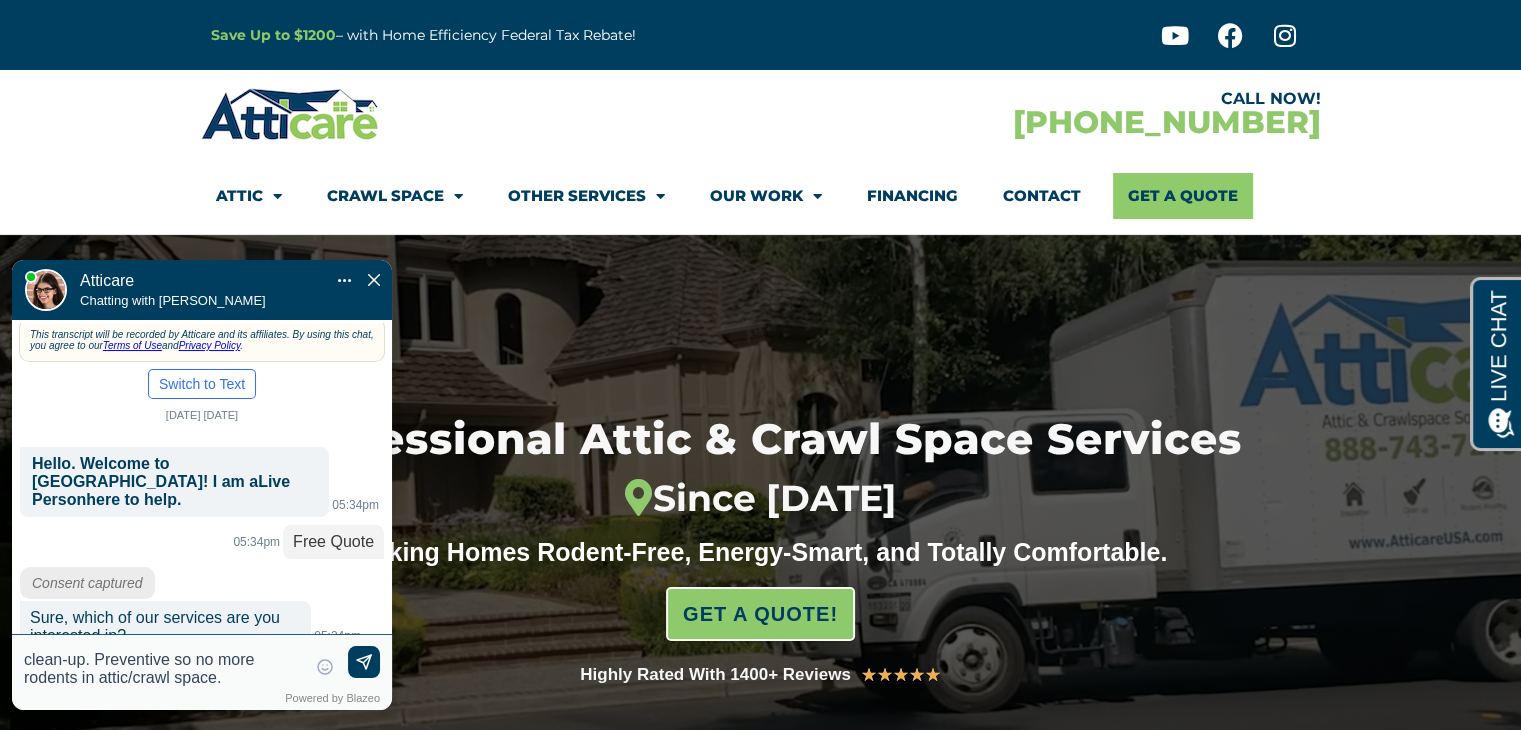 type 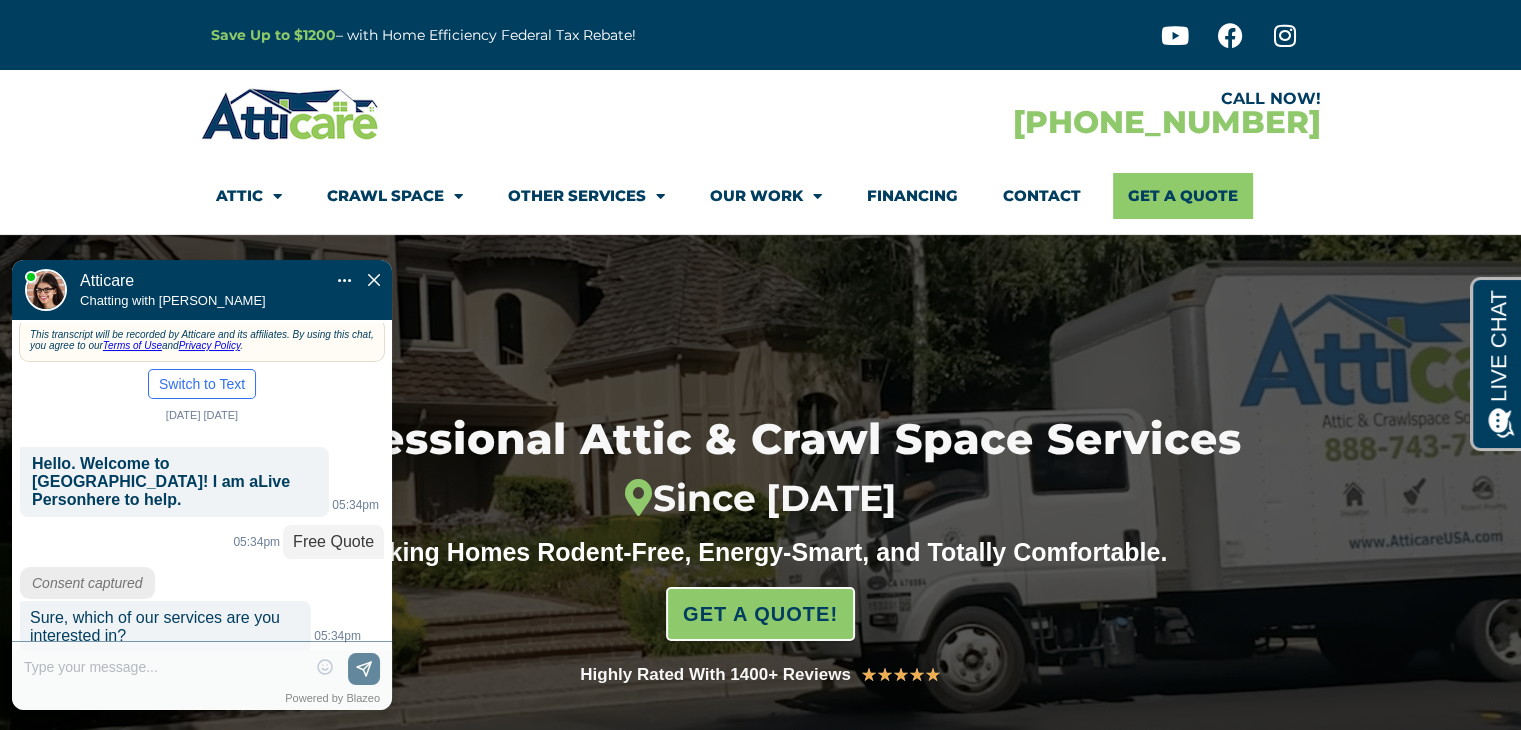 scroll, scrollTop: 0, scrollLeft: 0, axis: both 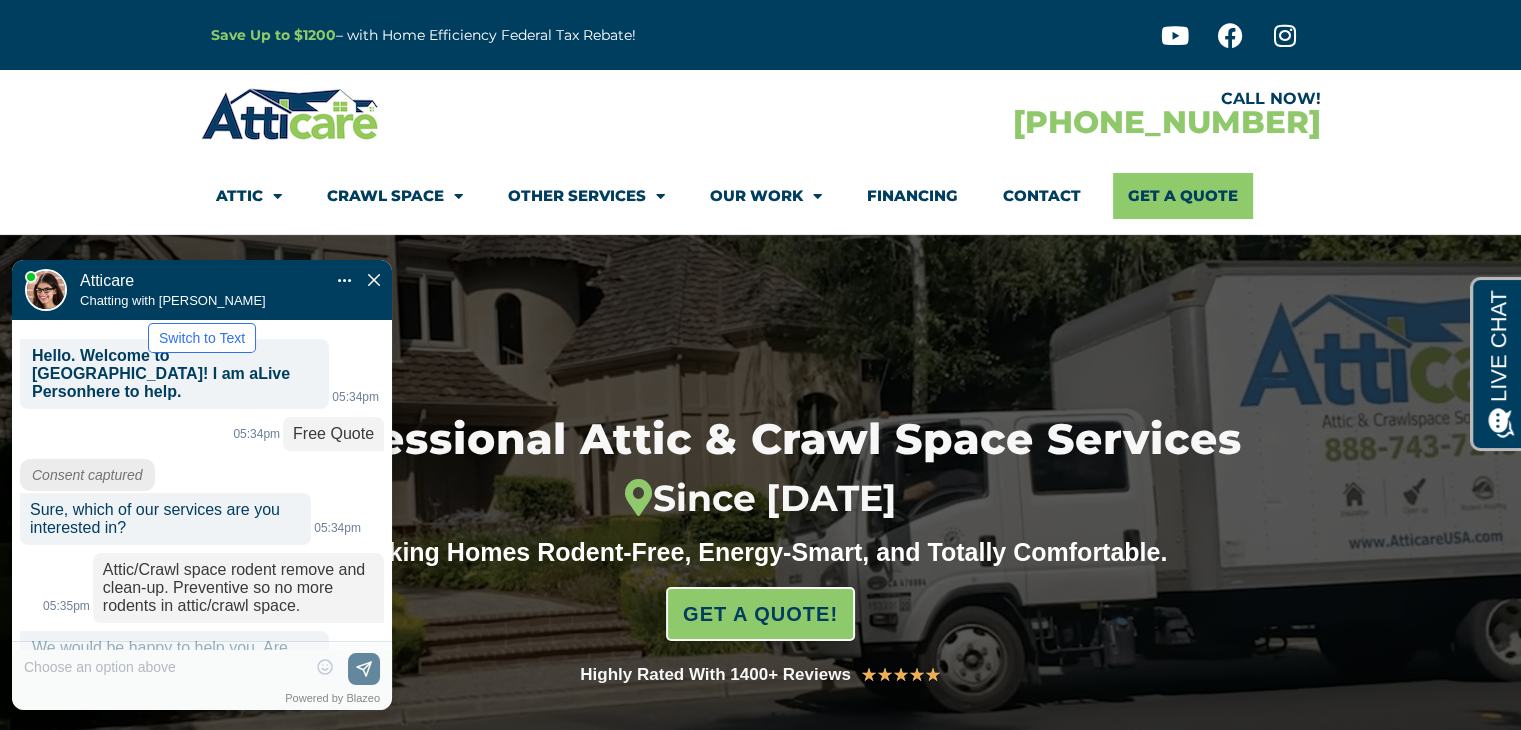 click on "New" at bounding box center (279, 707) 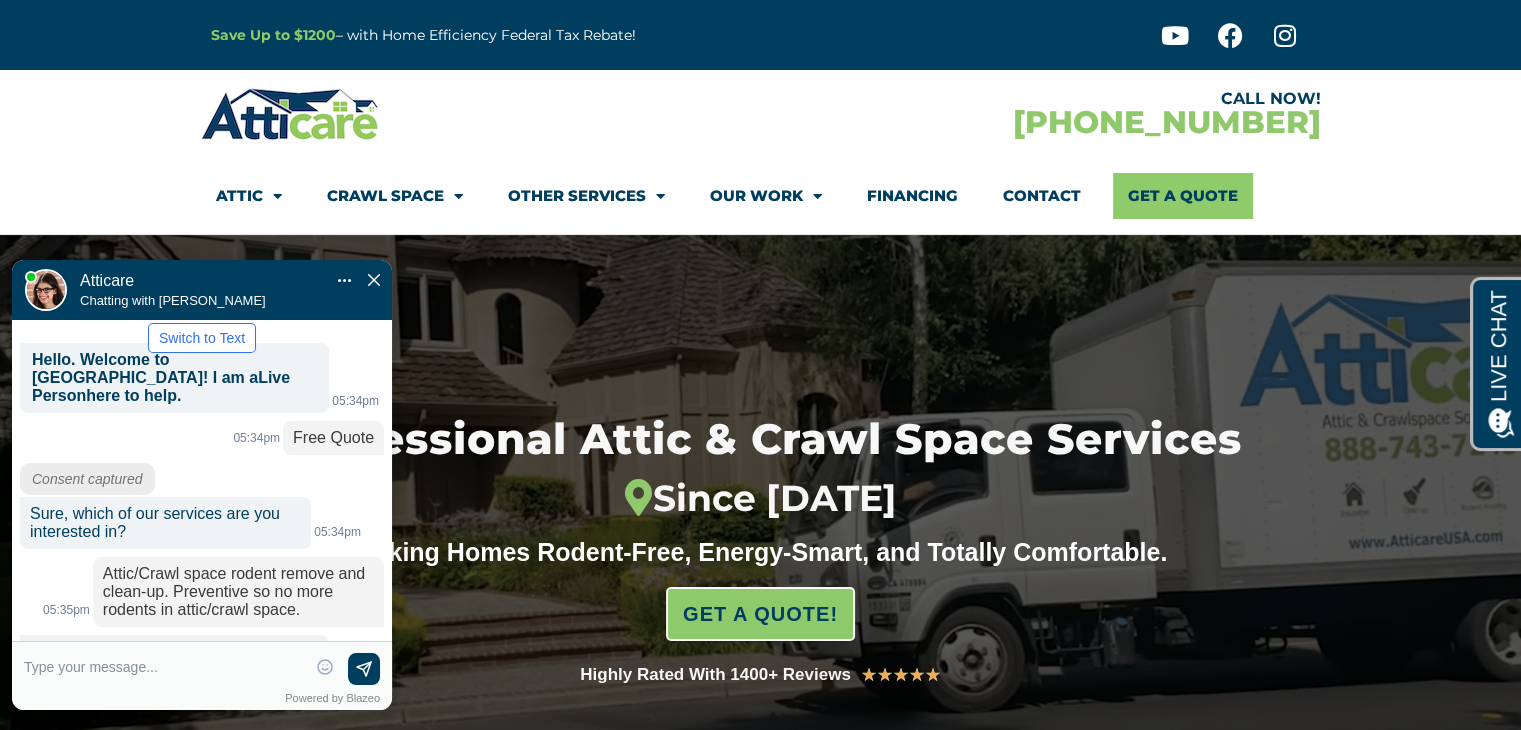 scroll, scrollTop: 164, scrollLeft: 0, axis: vertical 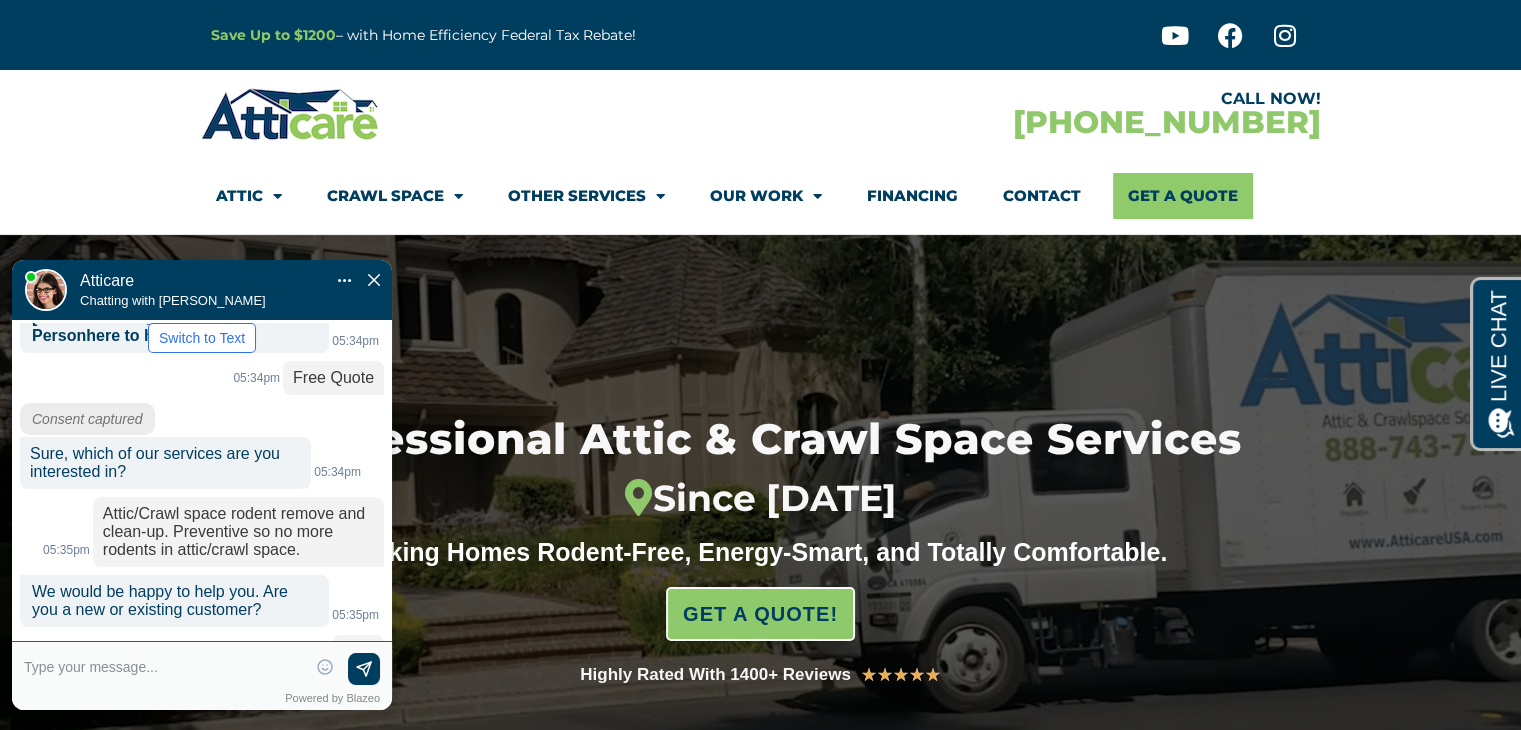 click at bounding box center [165, 669] 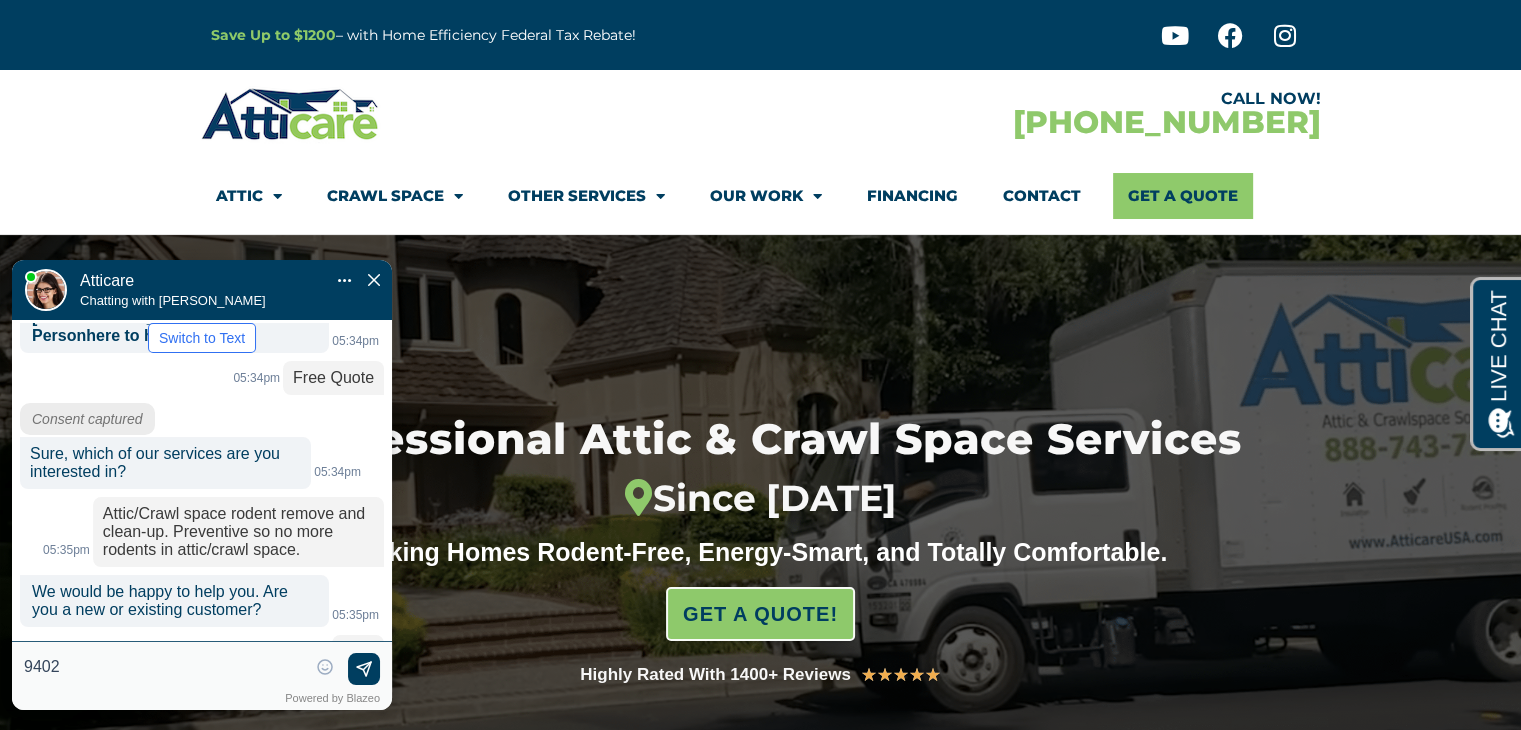 type on "94022" 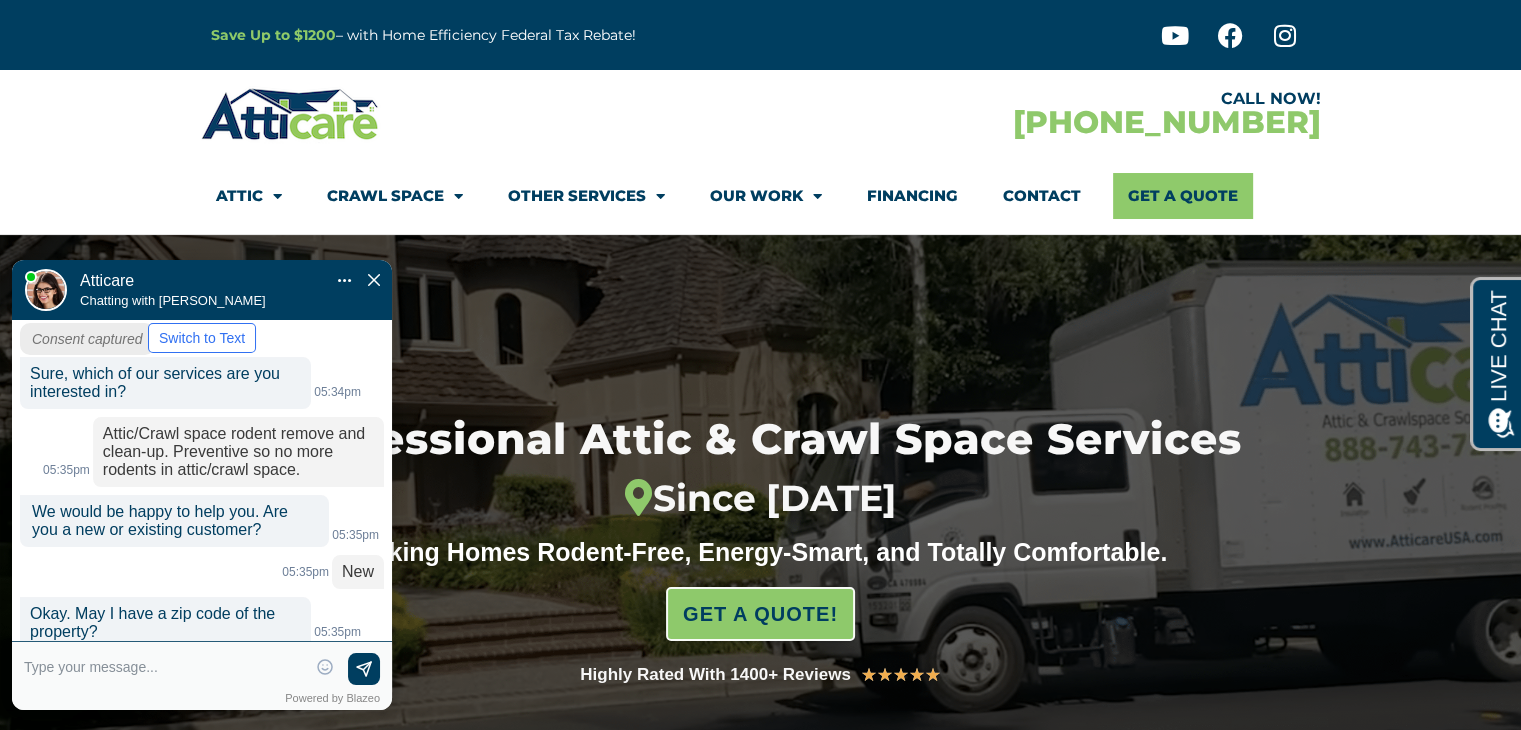 scroll, scrollTop: 304, scrollLeft: 0, axis: vertical 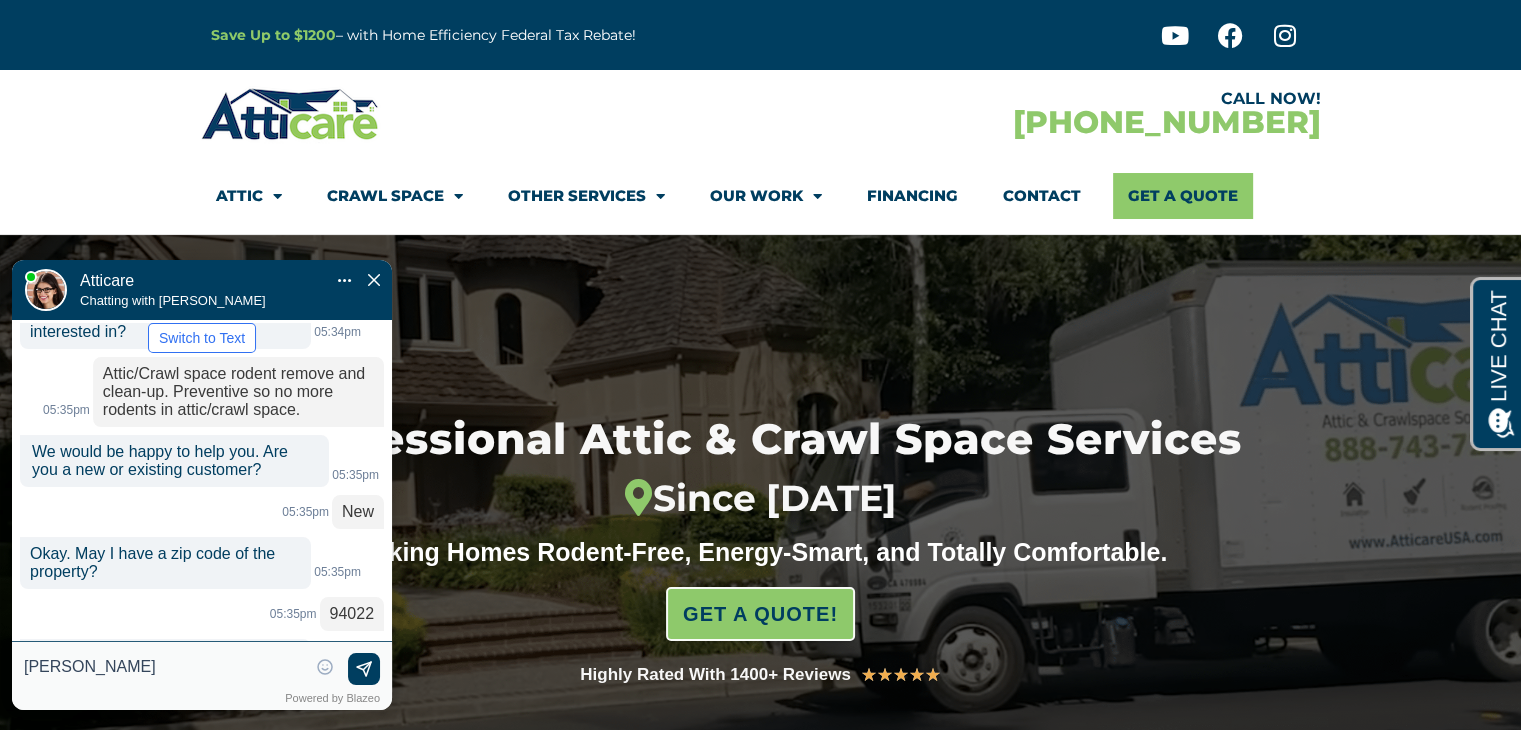 type on "Kevin Morrow" 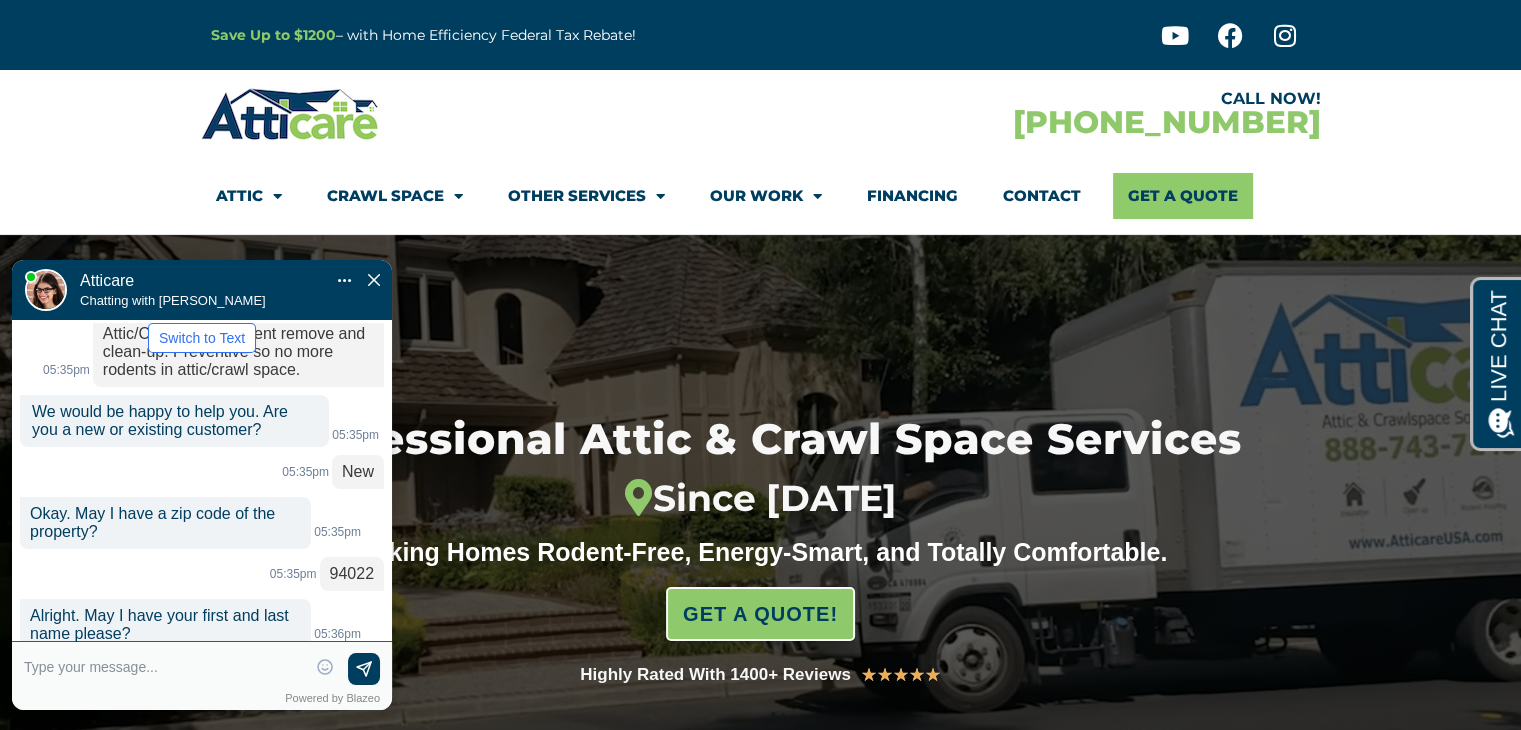 scroll, scrollTop: 364, scrollLeft: 0, axis: vertical 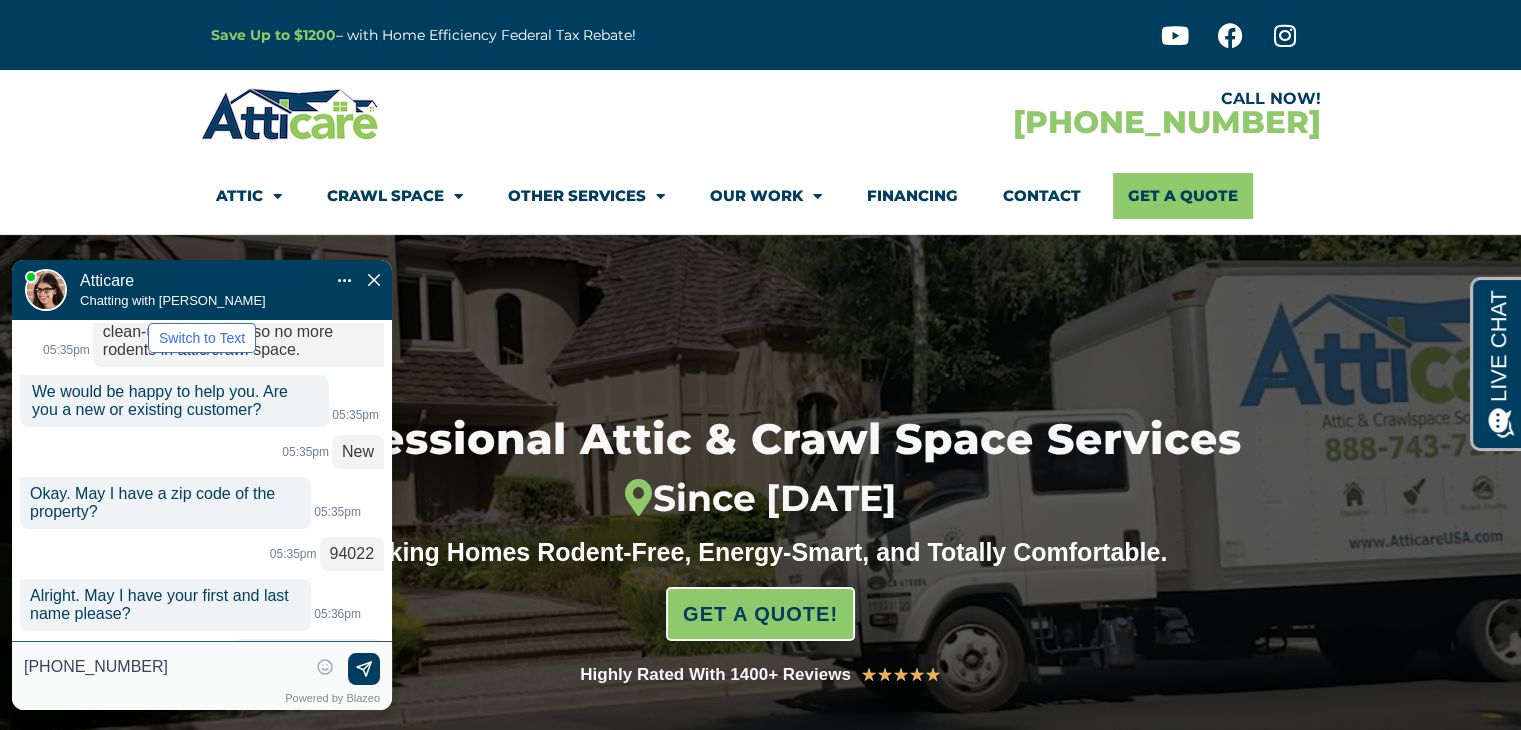 type on "310-413-8456" 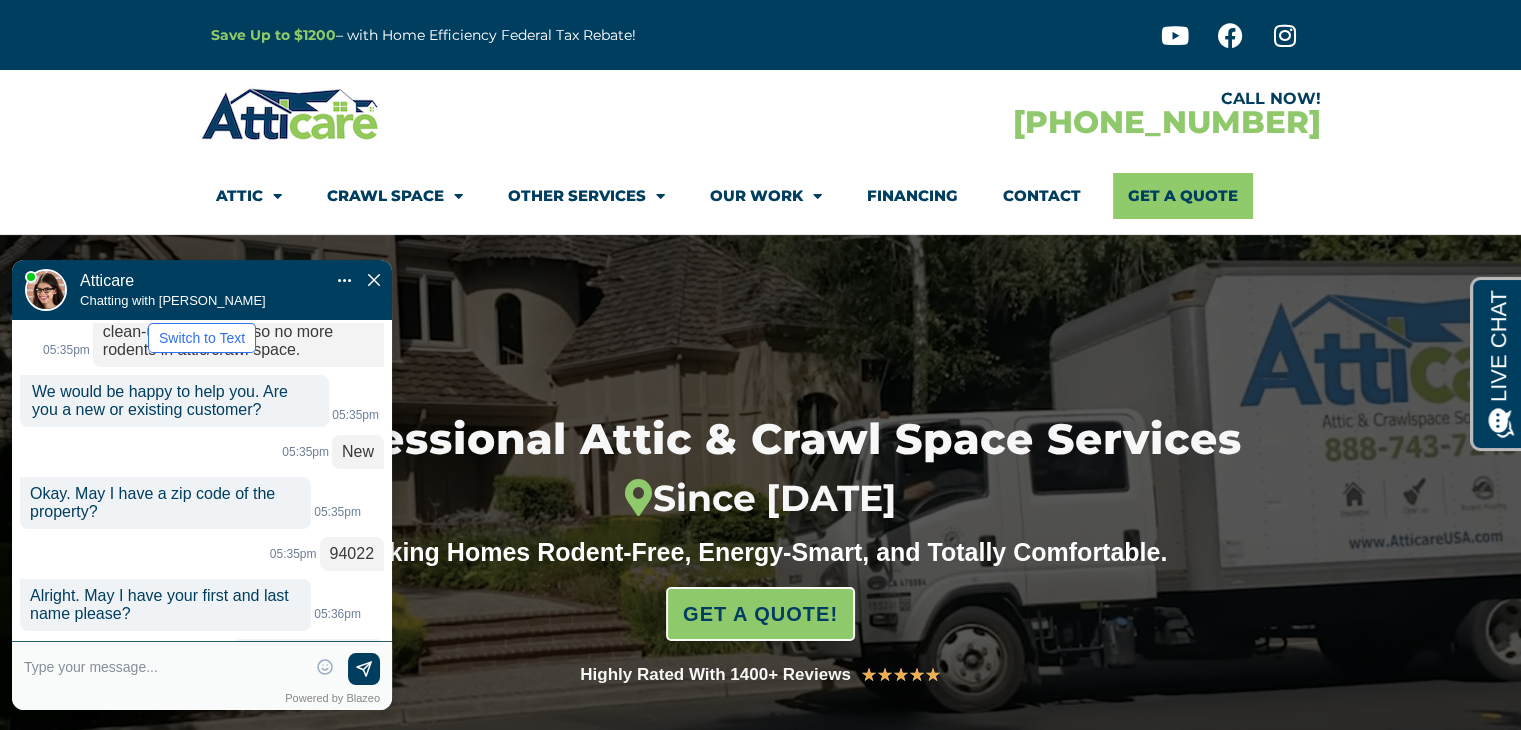 scroll, scrollTop: 404, scrollLeft: 0, axis: vertical 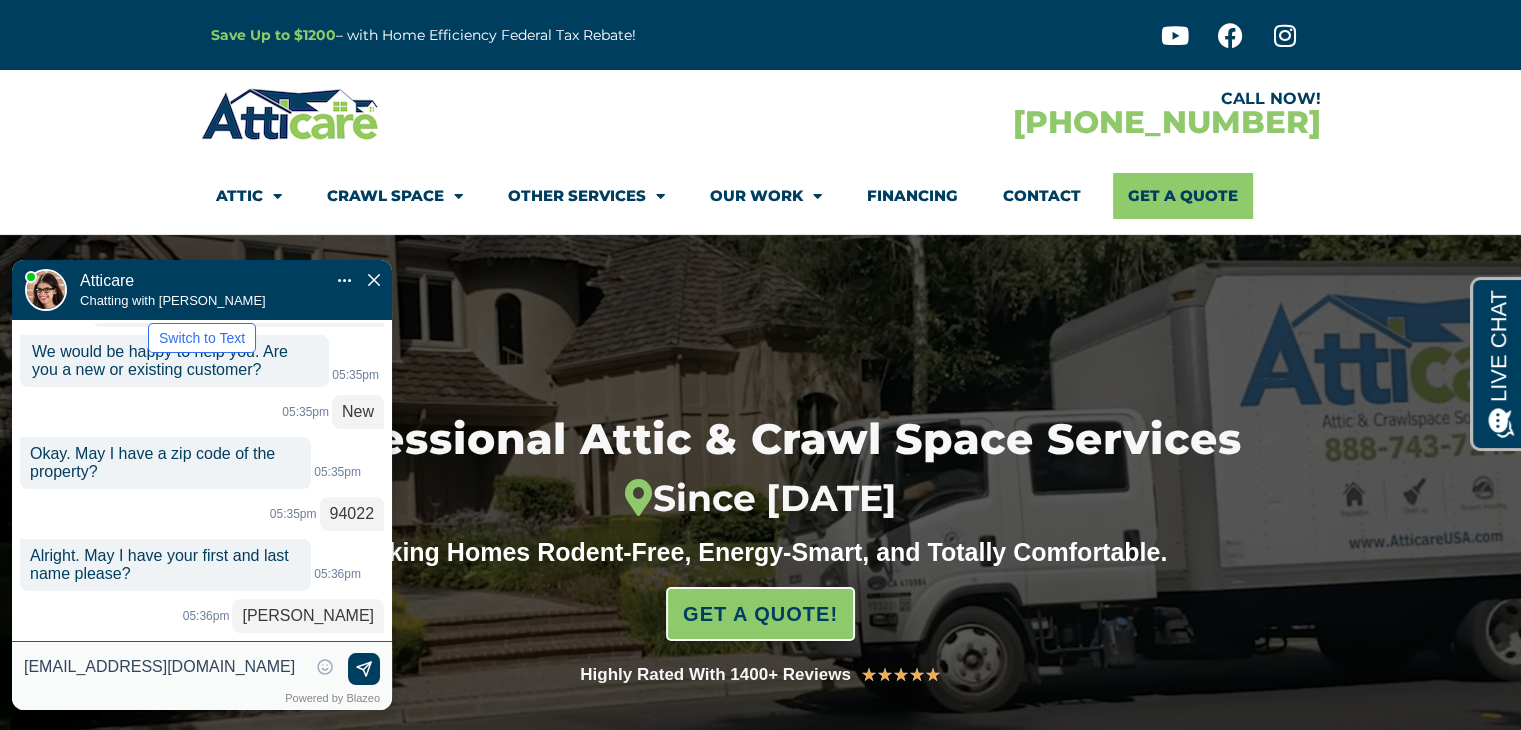 type on "kmorrow001@hotmail.com" 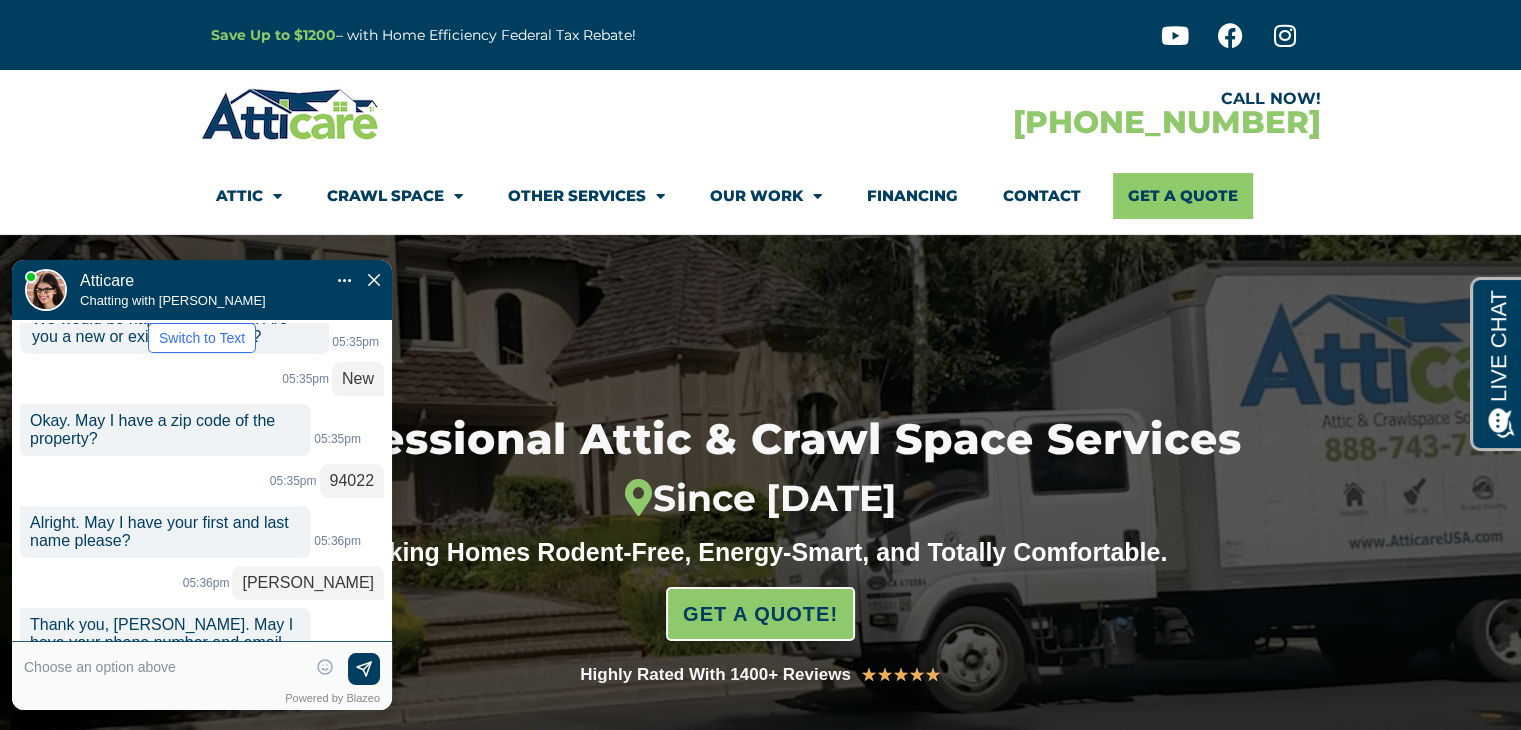 scroll, scrollTop: 572, scrollLeft: 0, axis: vertical 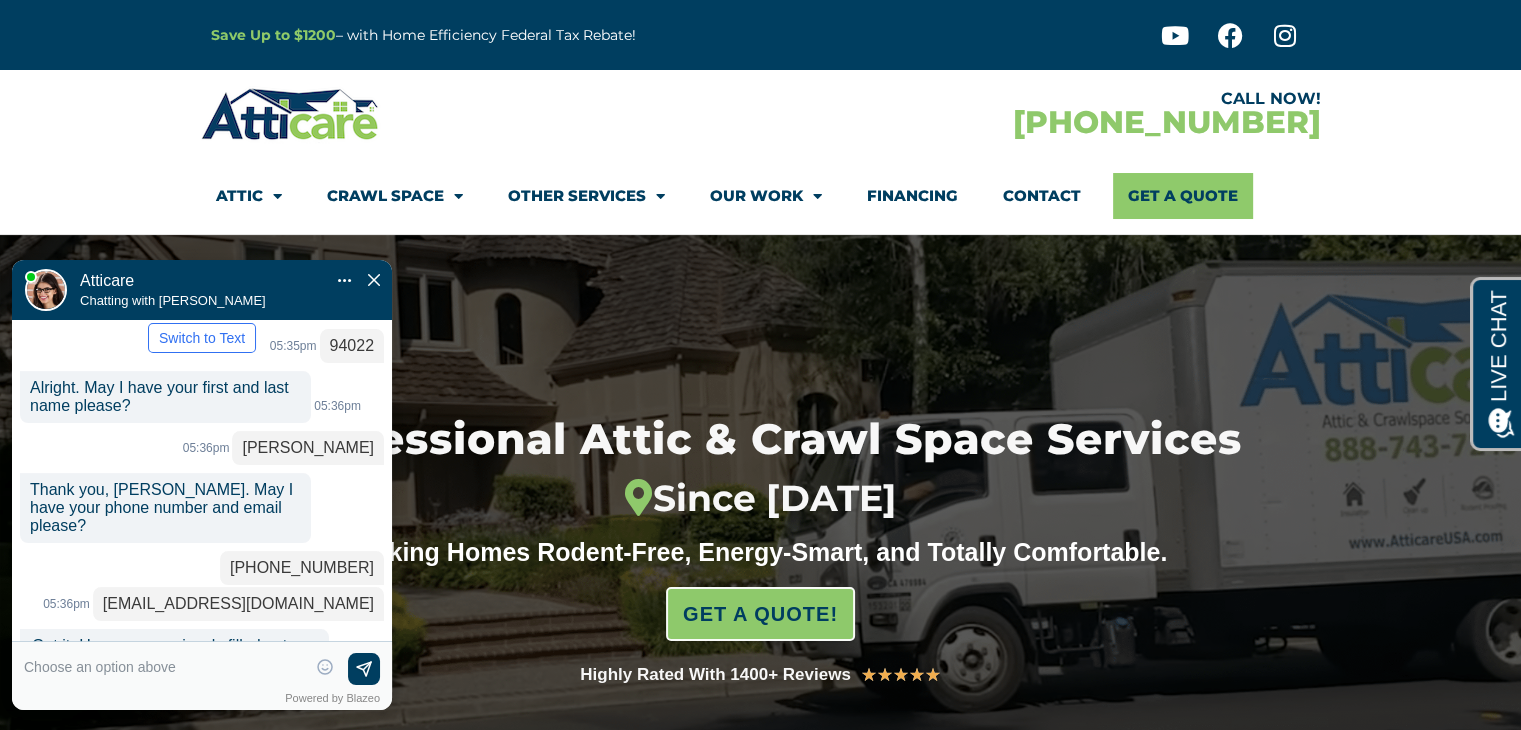 click on "No" at bounding box center (363, 741) 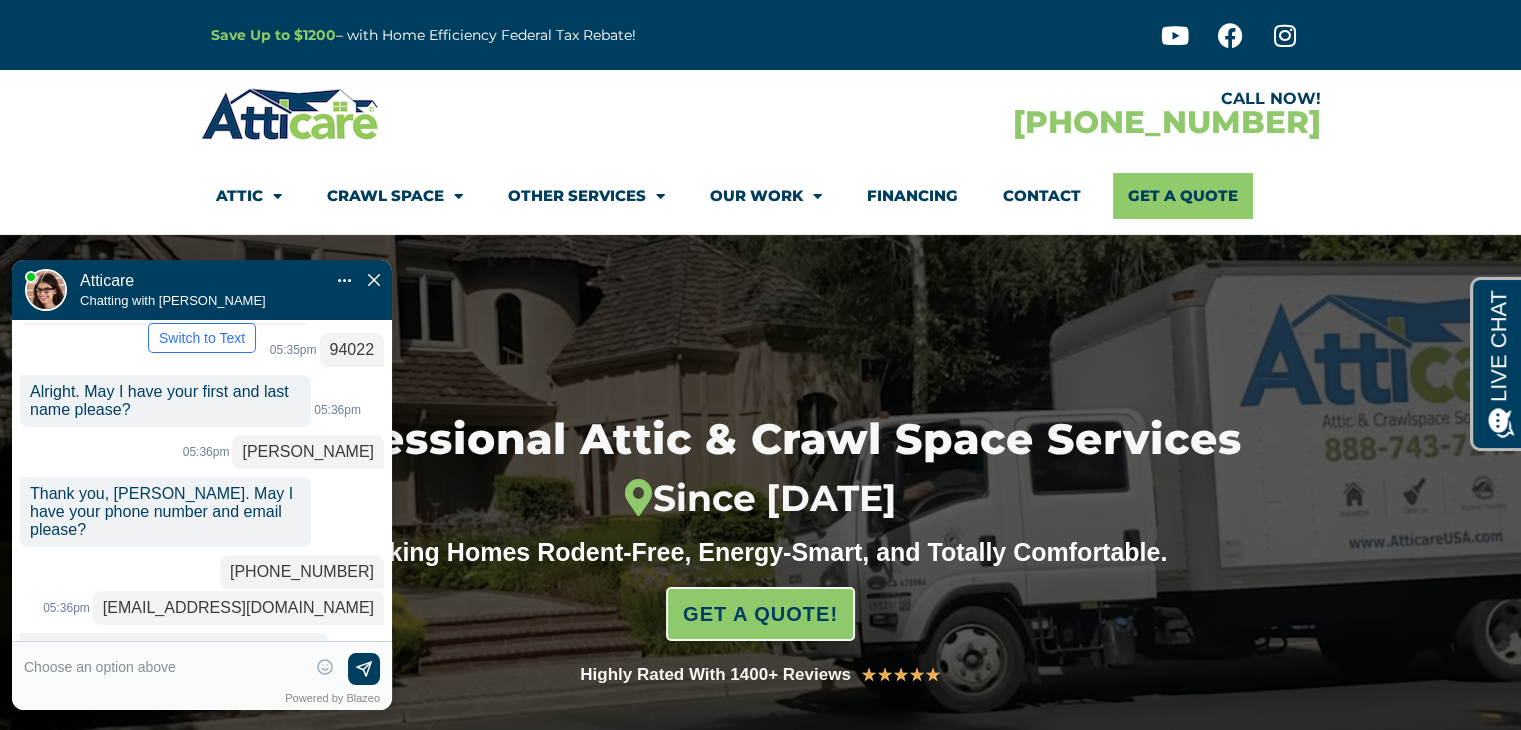 scroll, scrollTop: 652, scrollLeft: 0, axis: vertical 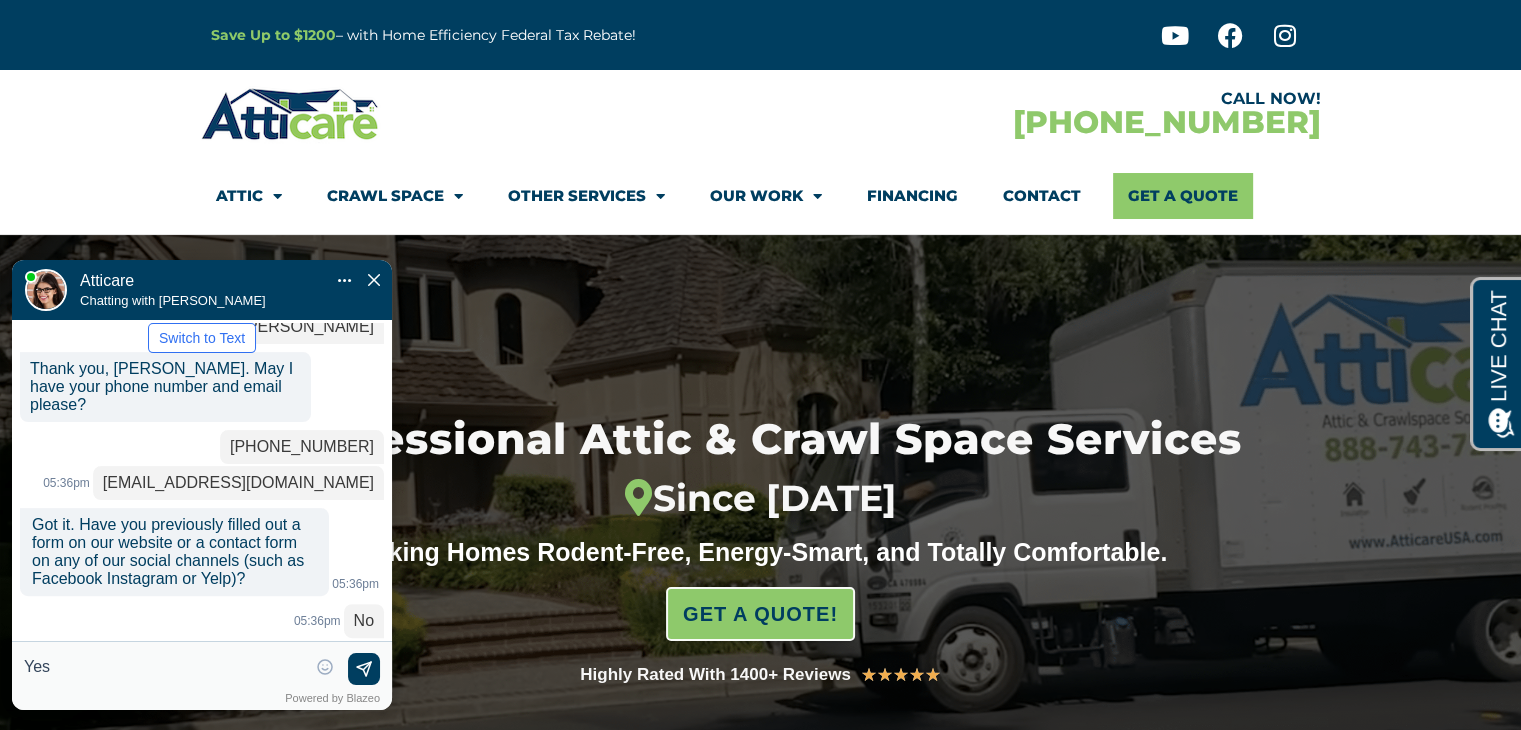 type on "Yes" 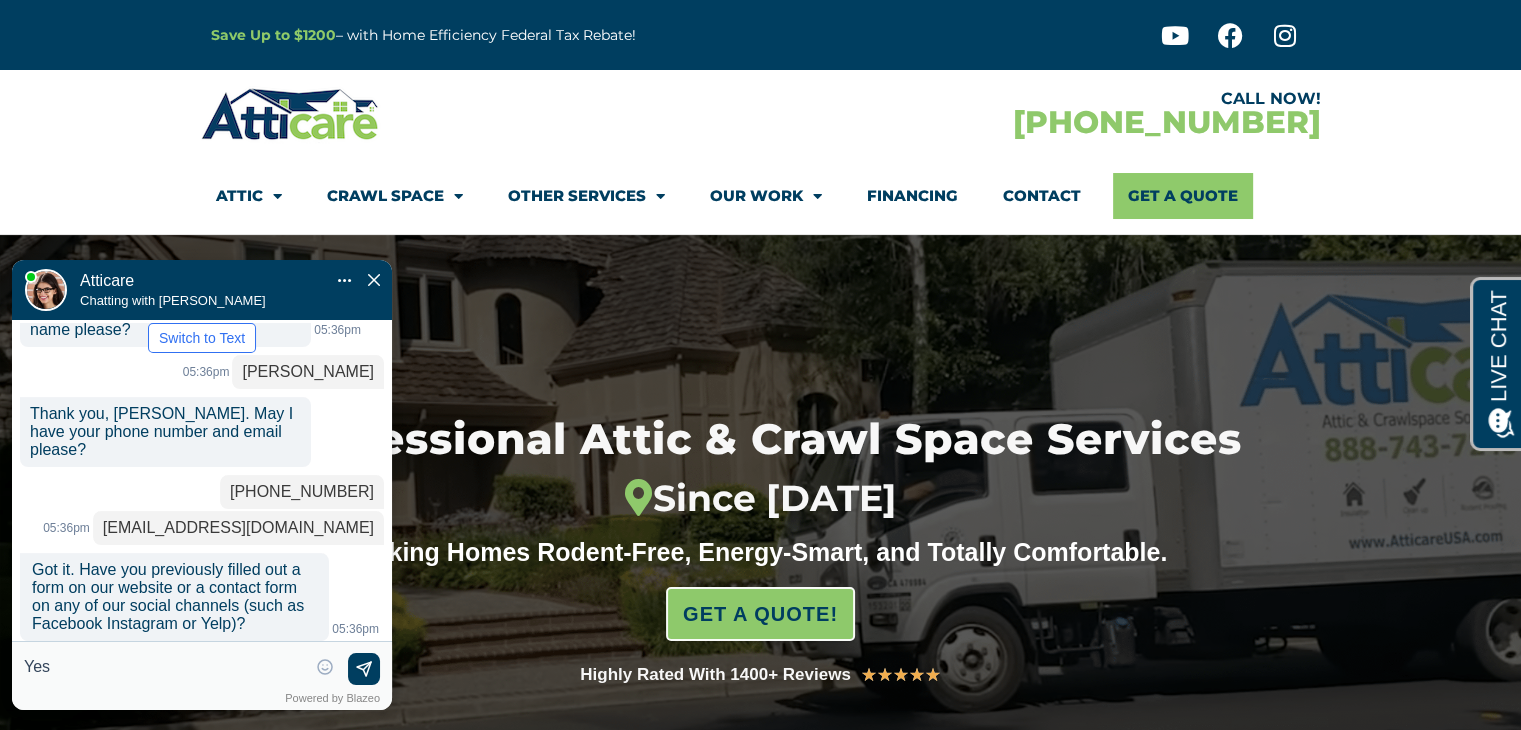 drag, startPoint x: 157, startPoint y: 665, endPoint x: 0, endPoint y: 643, distance: 158.5339 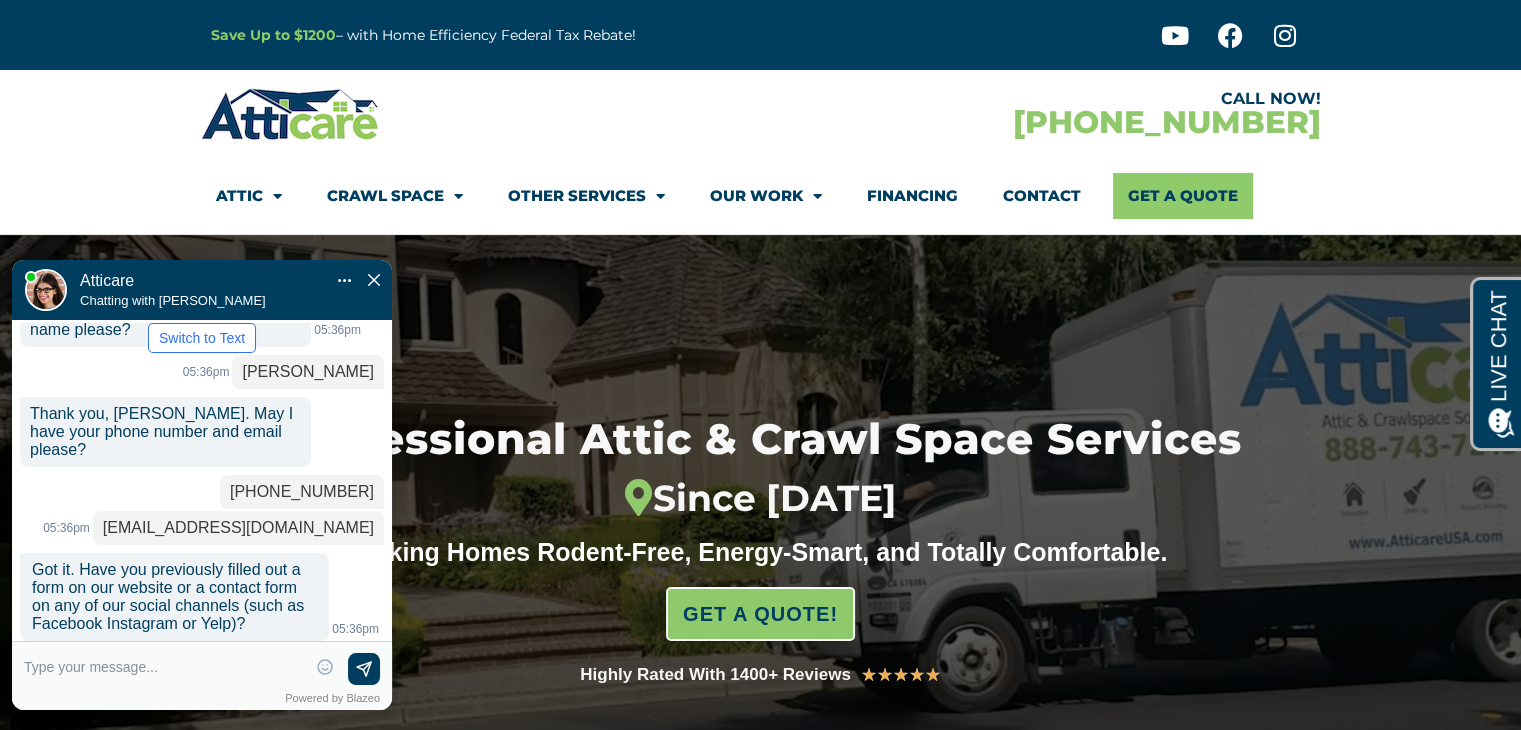 scroll, scrollTop: 727, scrollLeft: 0, axis: vertical 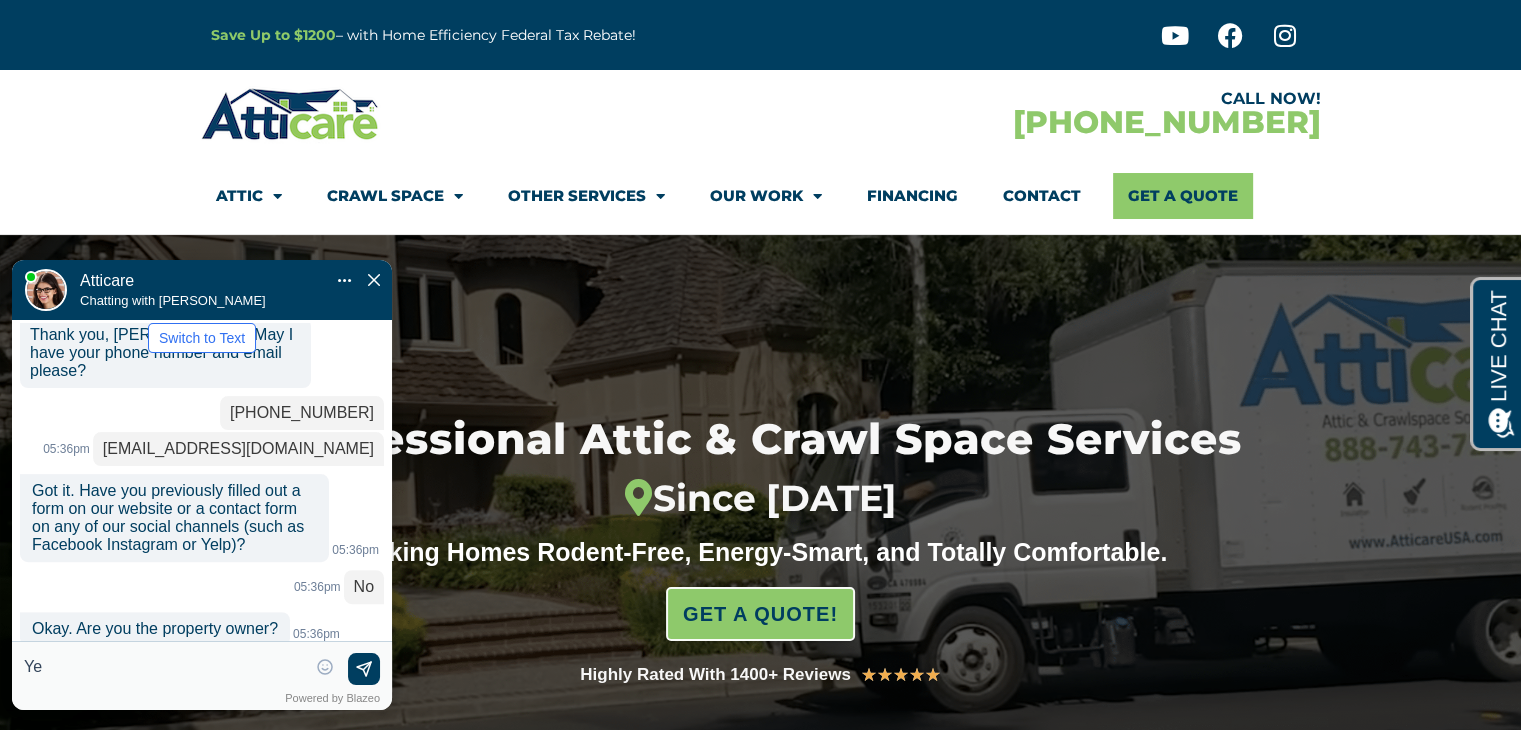 type on "Yes" 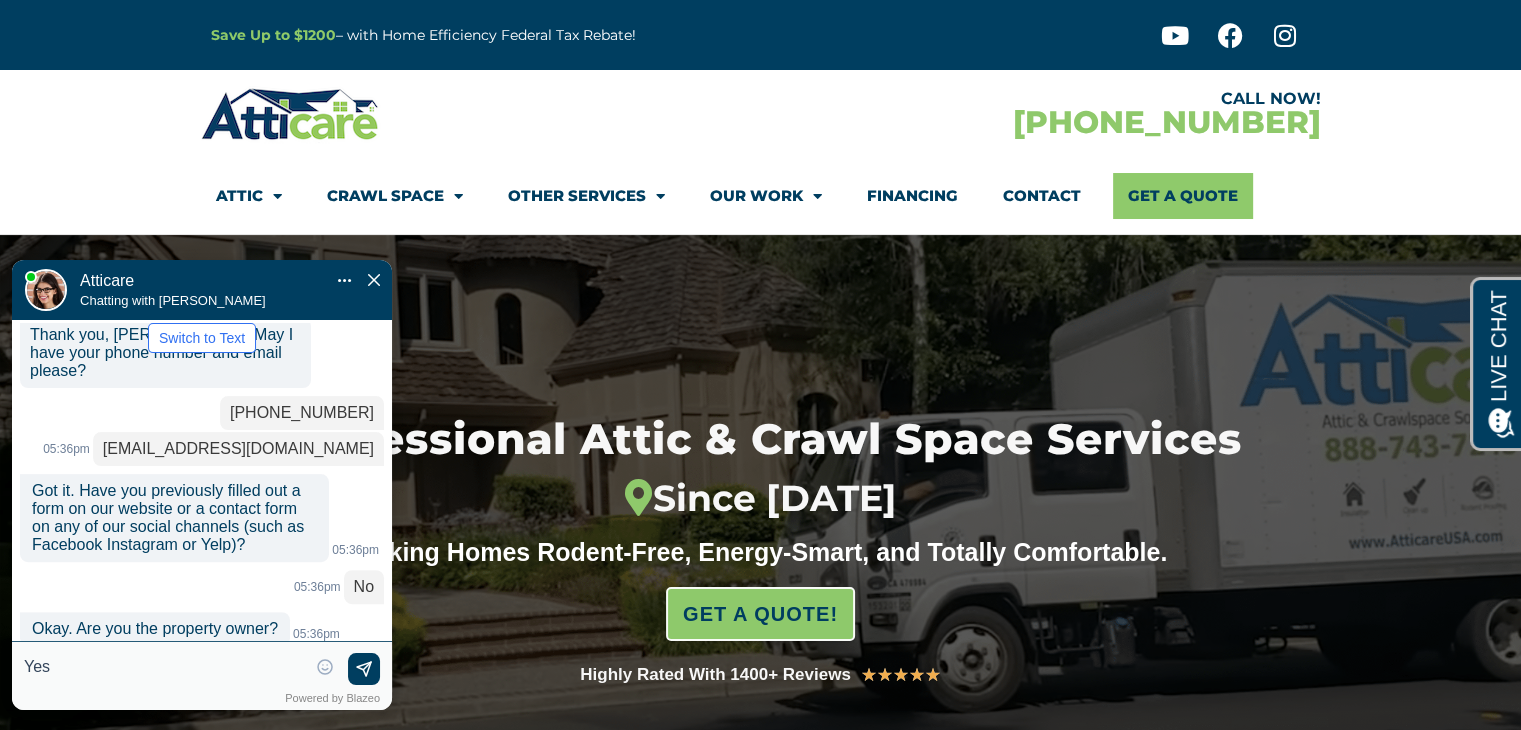 click at bounding box center (364, 670) 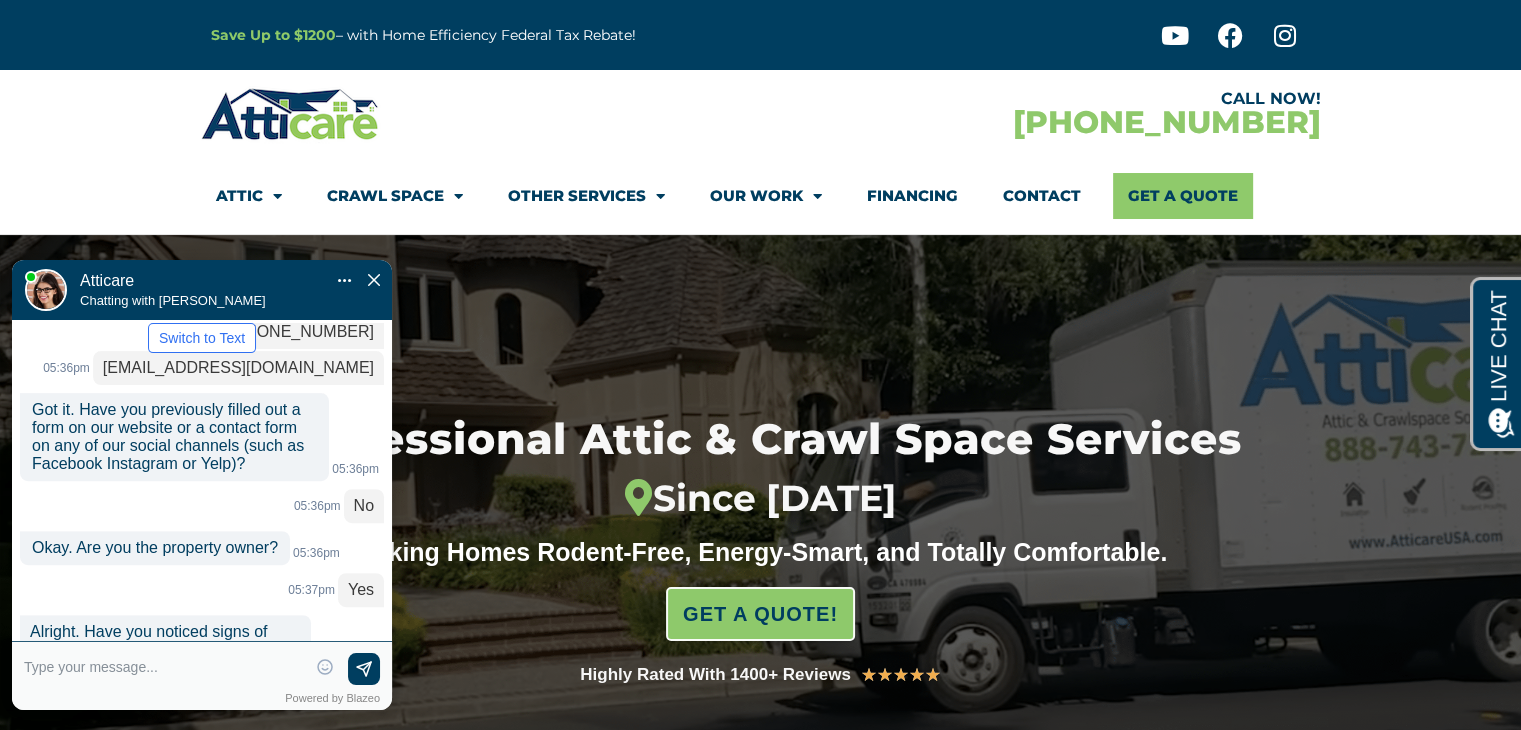 scroll, scrollTop: 826, scrollLeft: 0, axis: vertical 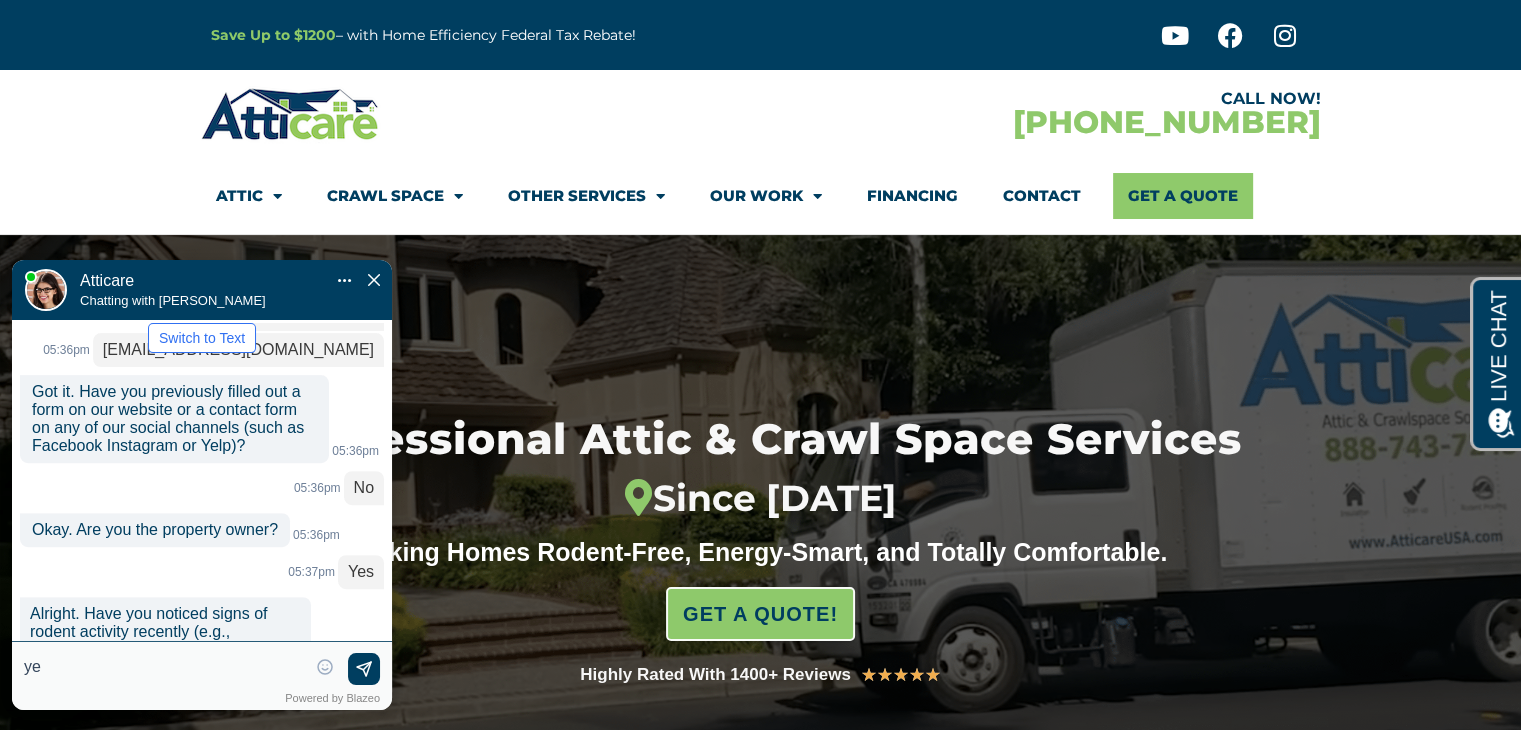 type on "yes" 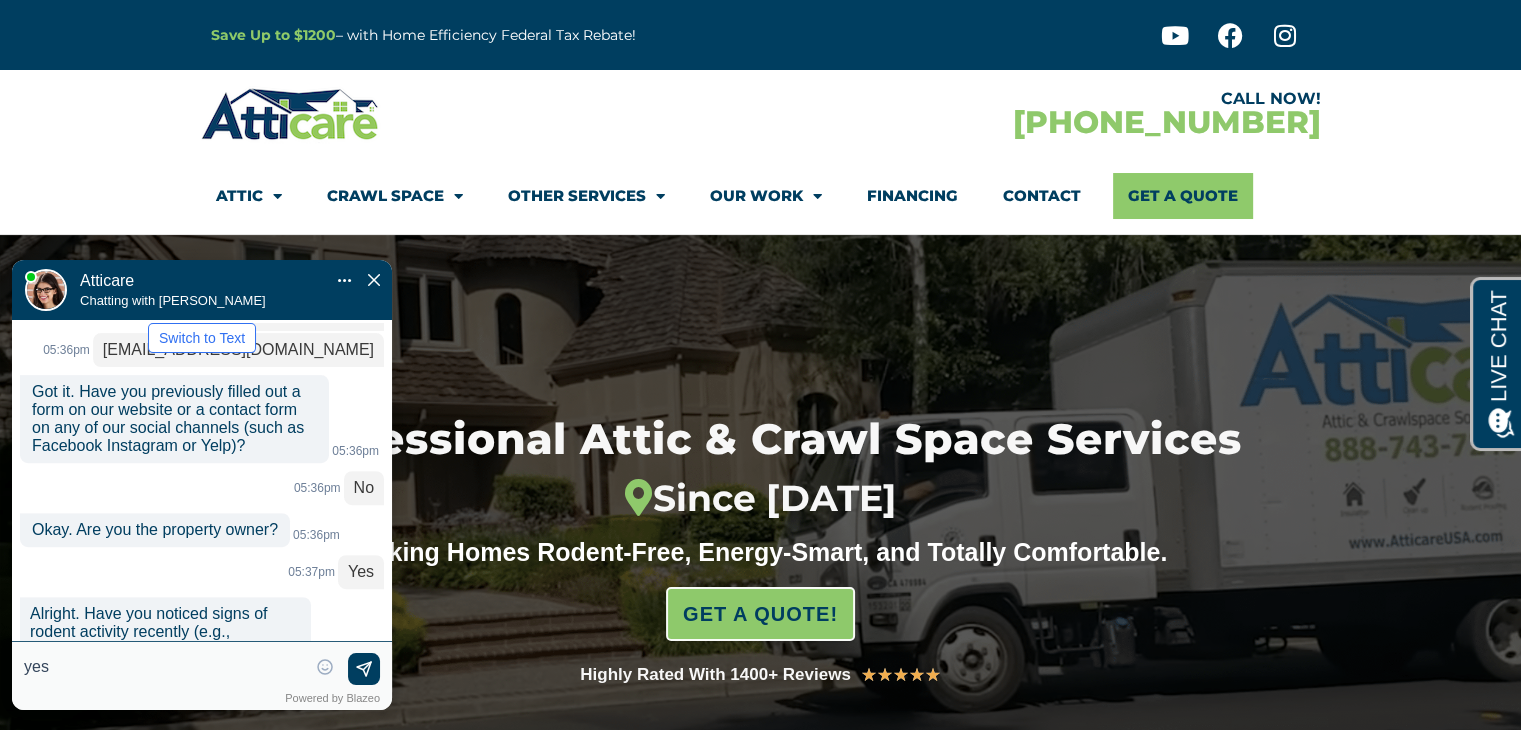 type 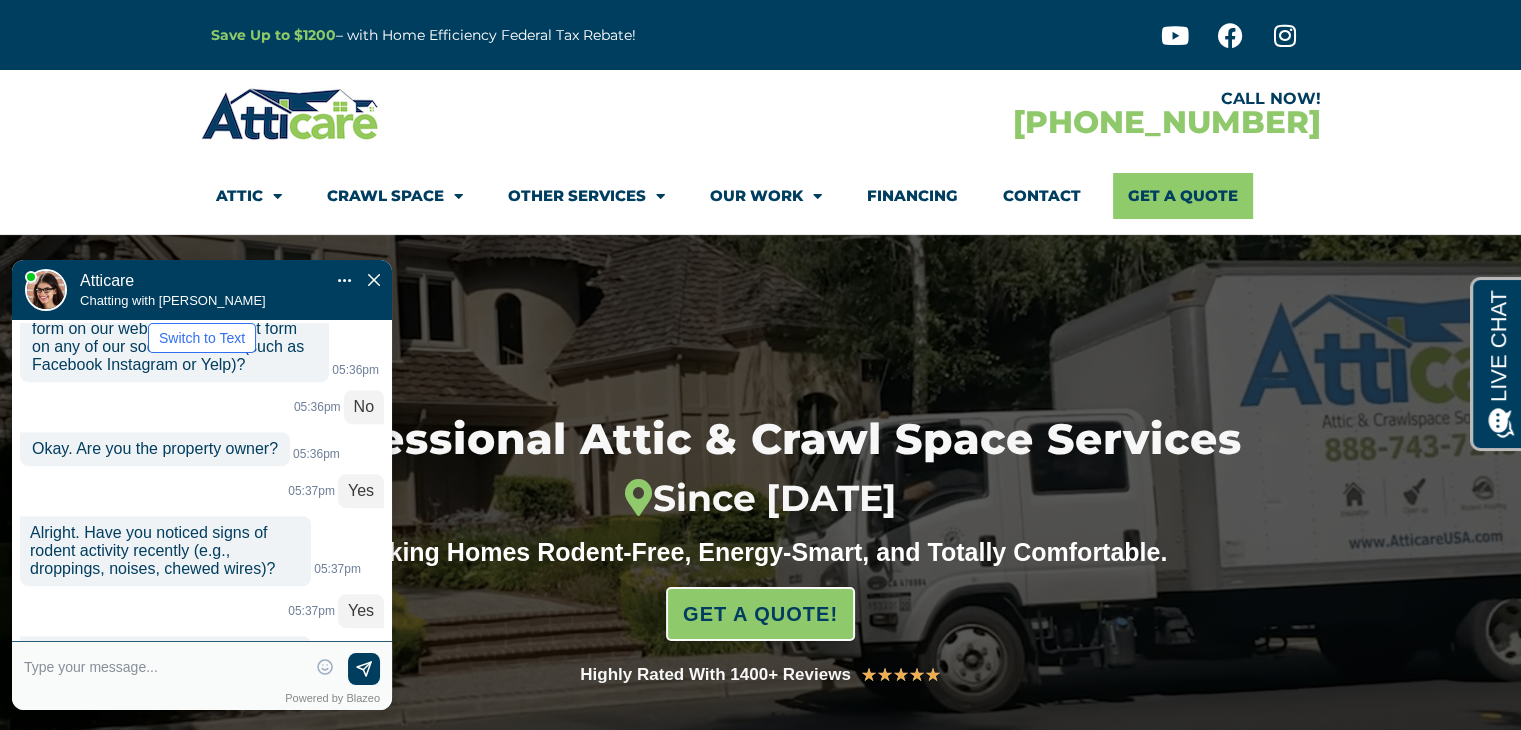scroll, scrollTop: 1003, scrollLeft: 0, axis: vertical 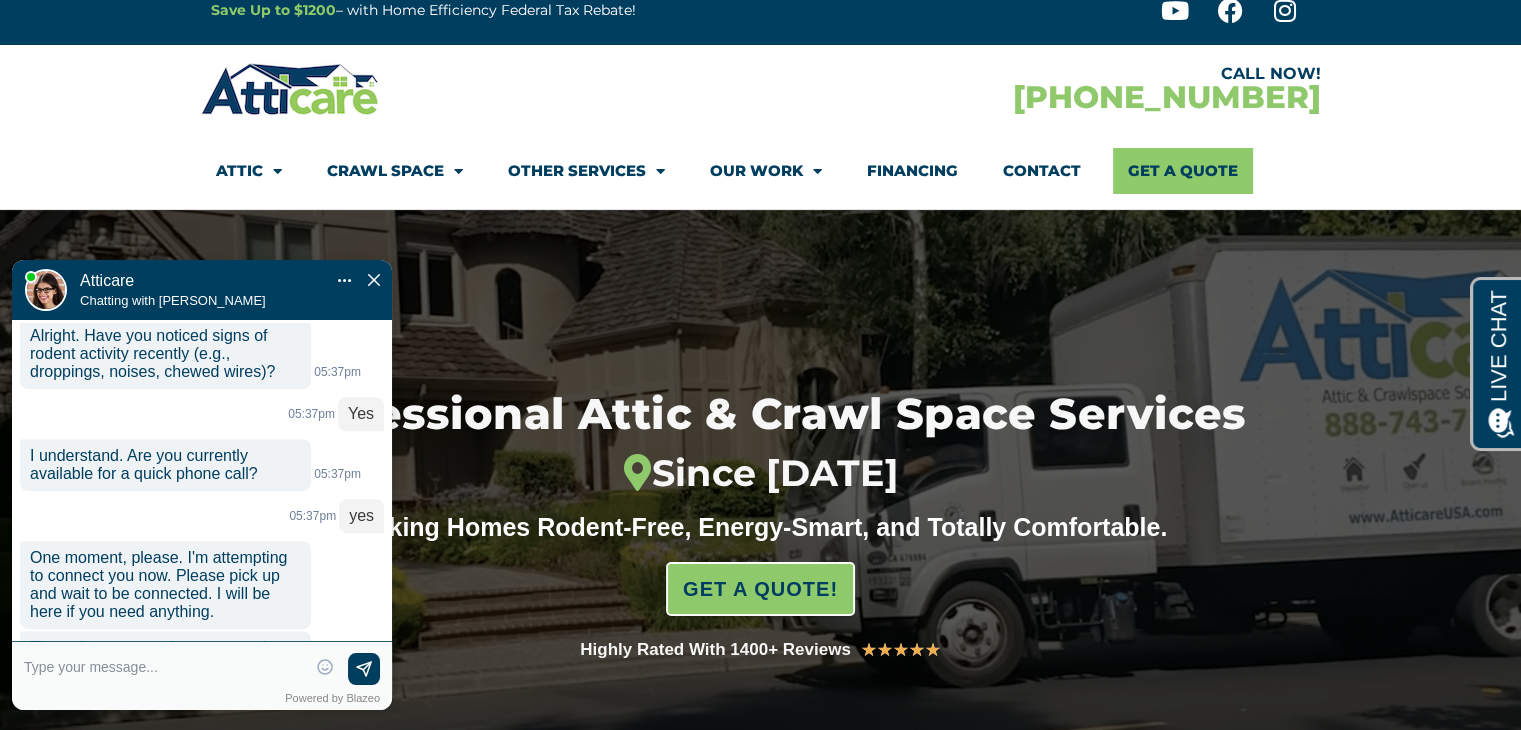 click at bounding box center (364, 670) 